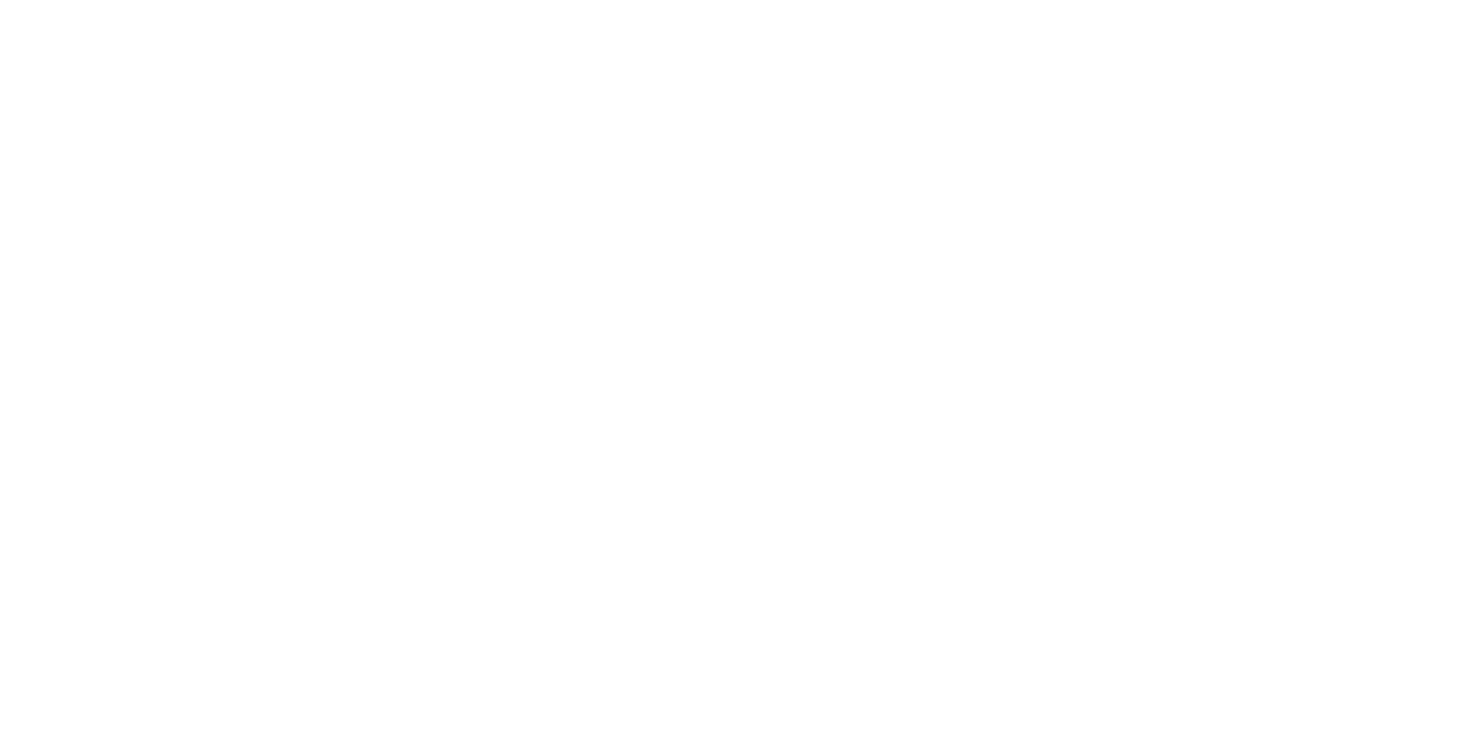 scroll, scrollTop: 0, scrollLeft: 0, axis: both 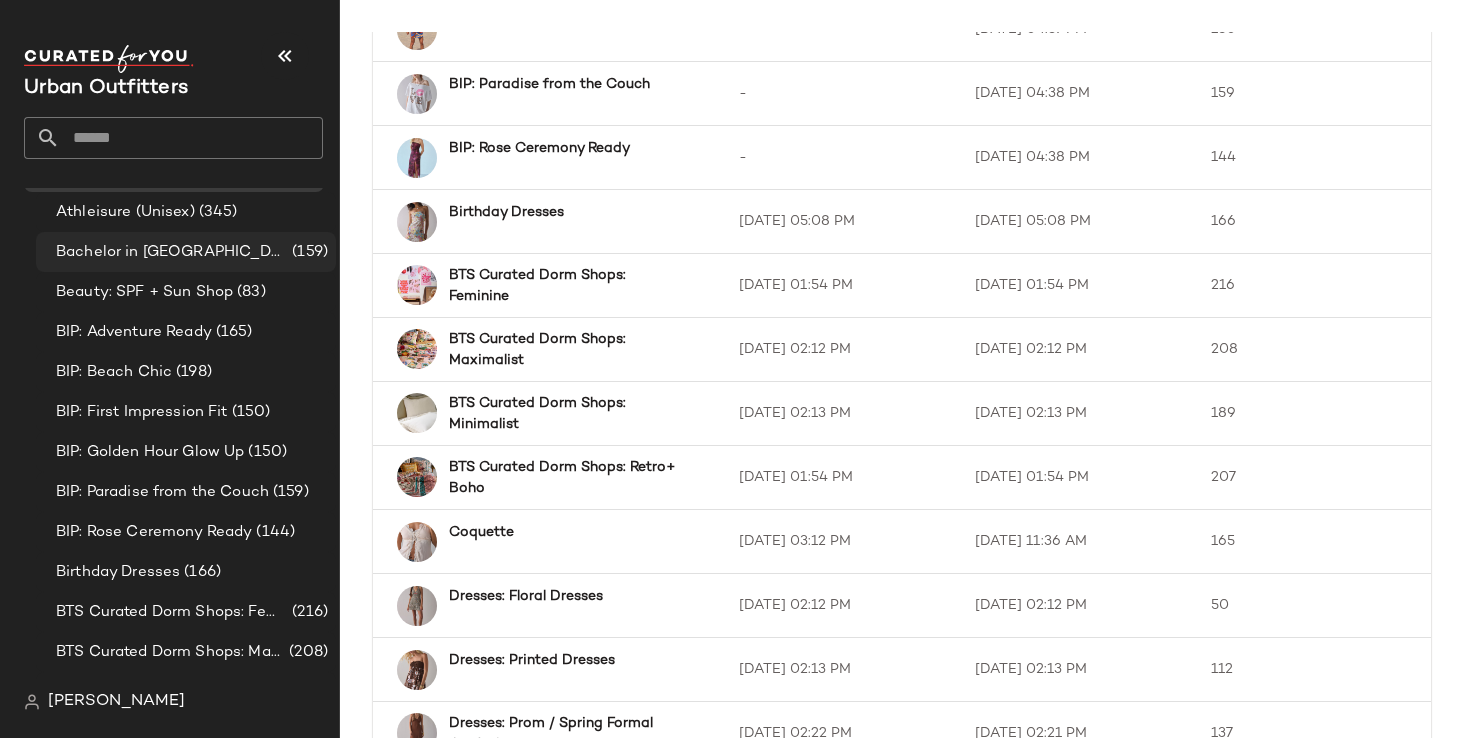 click on "Bachelor in Paradise: LP (159)" 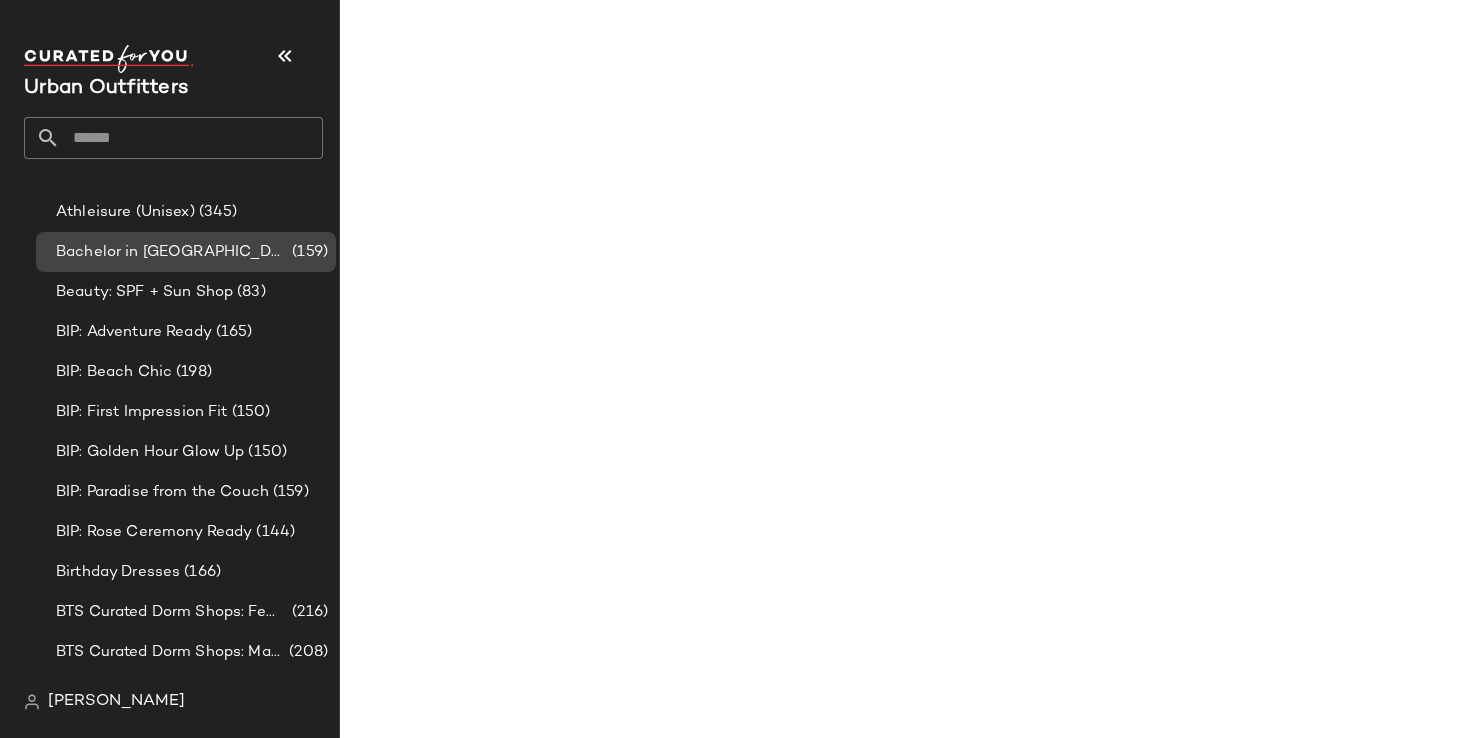 click on "Bachelor in [GEOGRAPHIC_DATA]: LP" at bounding box center (172, 252) 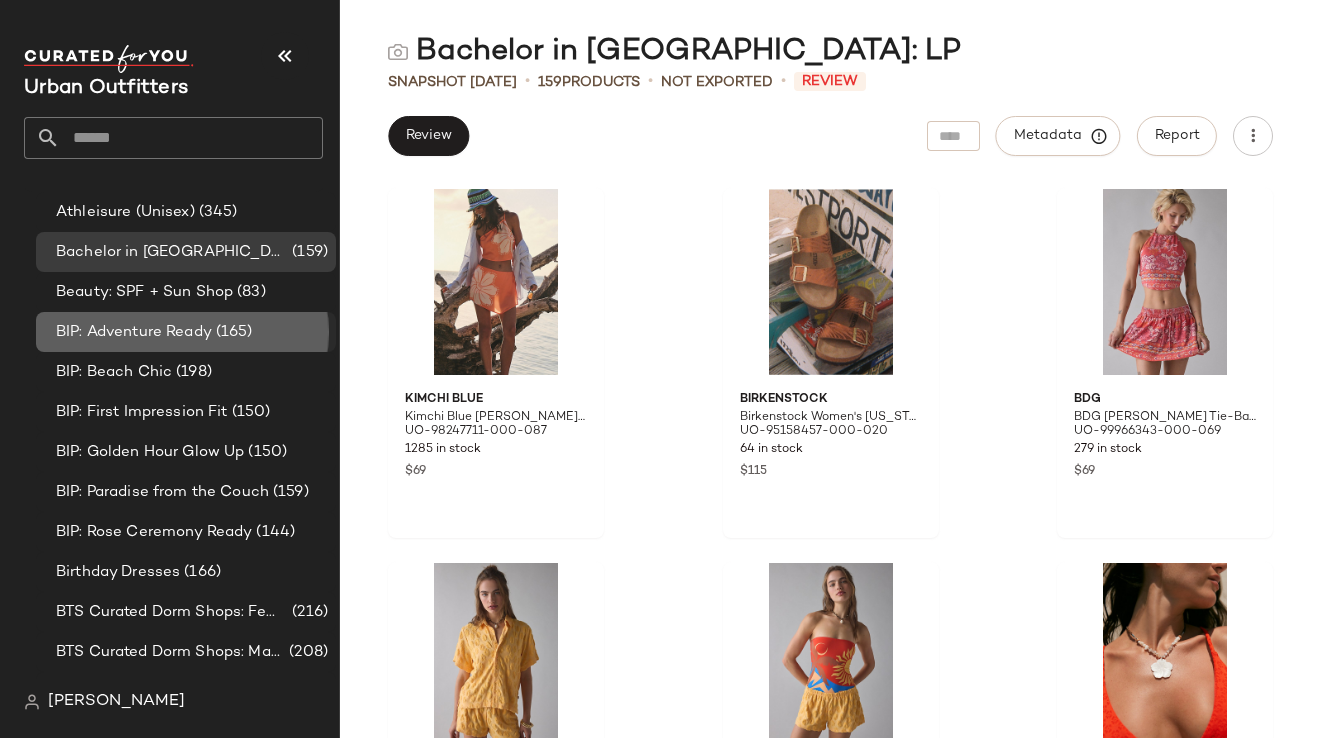 click on "BIP: Adventure Ready" at bounding box center [134, 332] 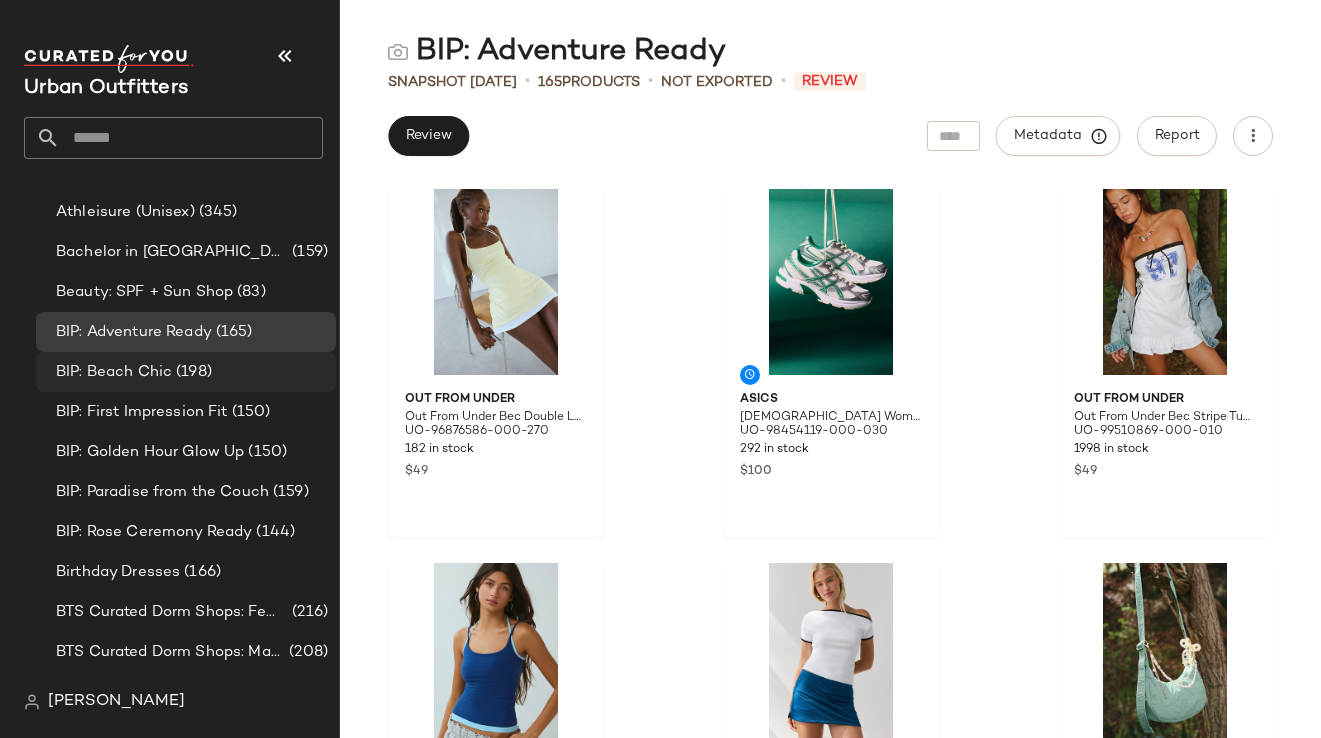 click on "BIP: Beach Chic" at bounding box center [114, 372] 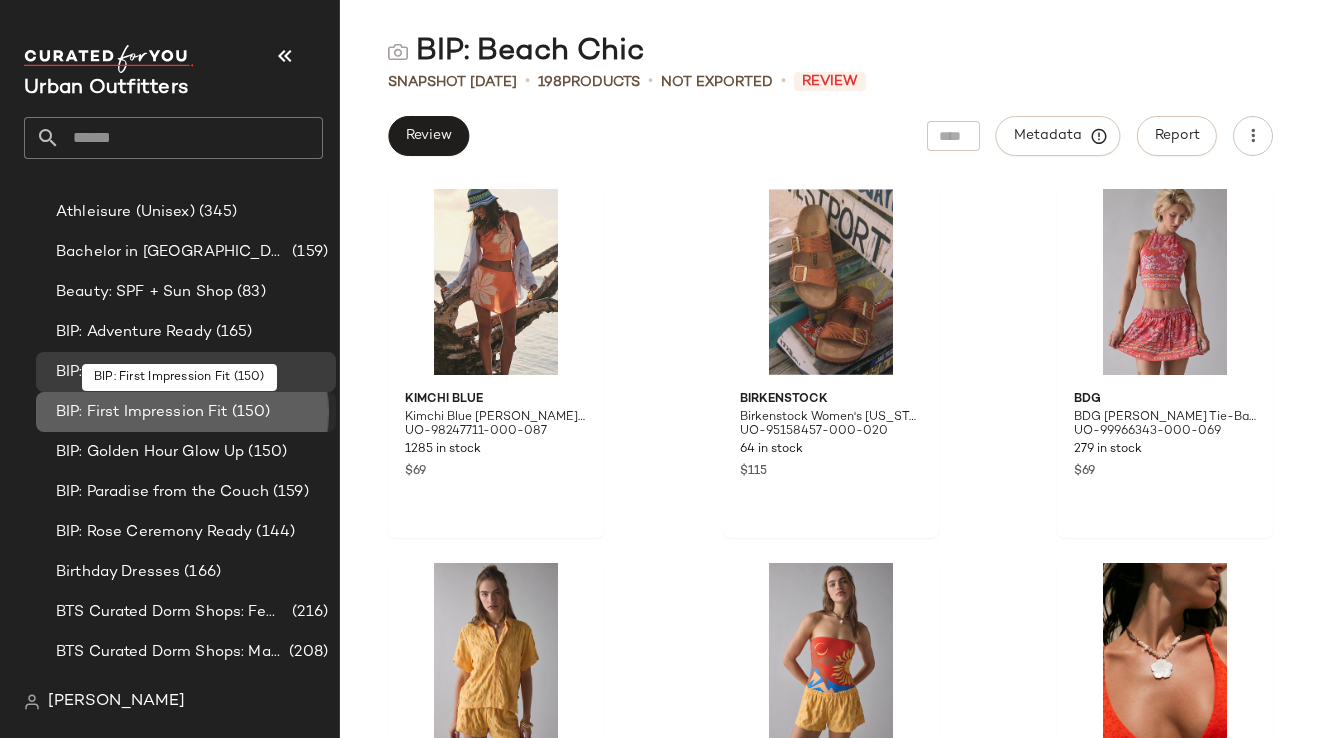 click on "BIP: First Impression Fit" at bounding box center (142, 412) 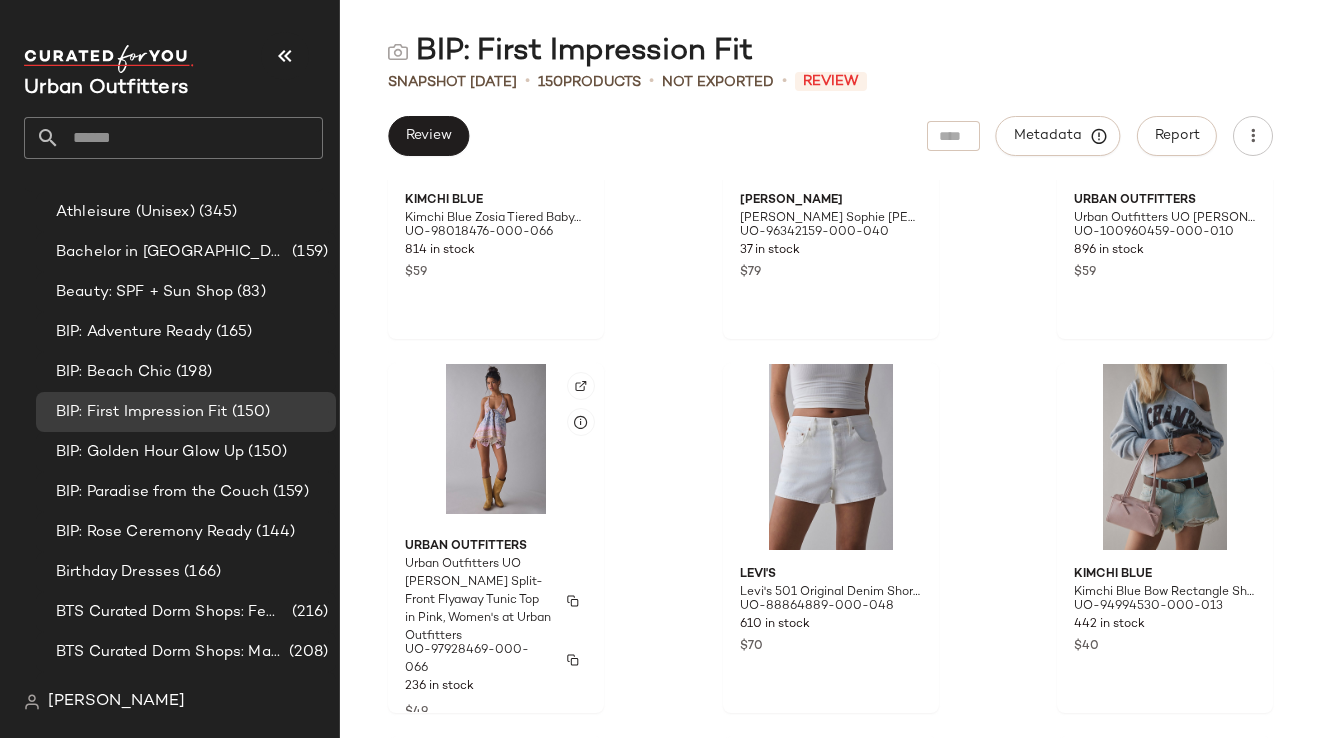 scroll, scrollTop: 0, scrollLeft: 0, axis: both 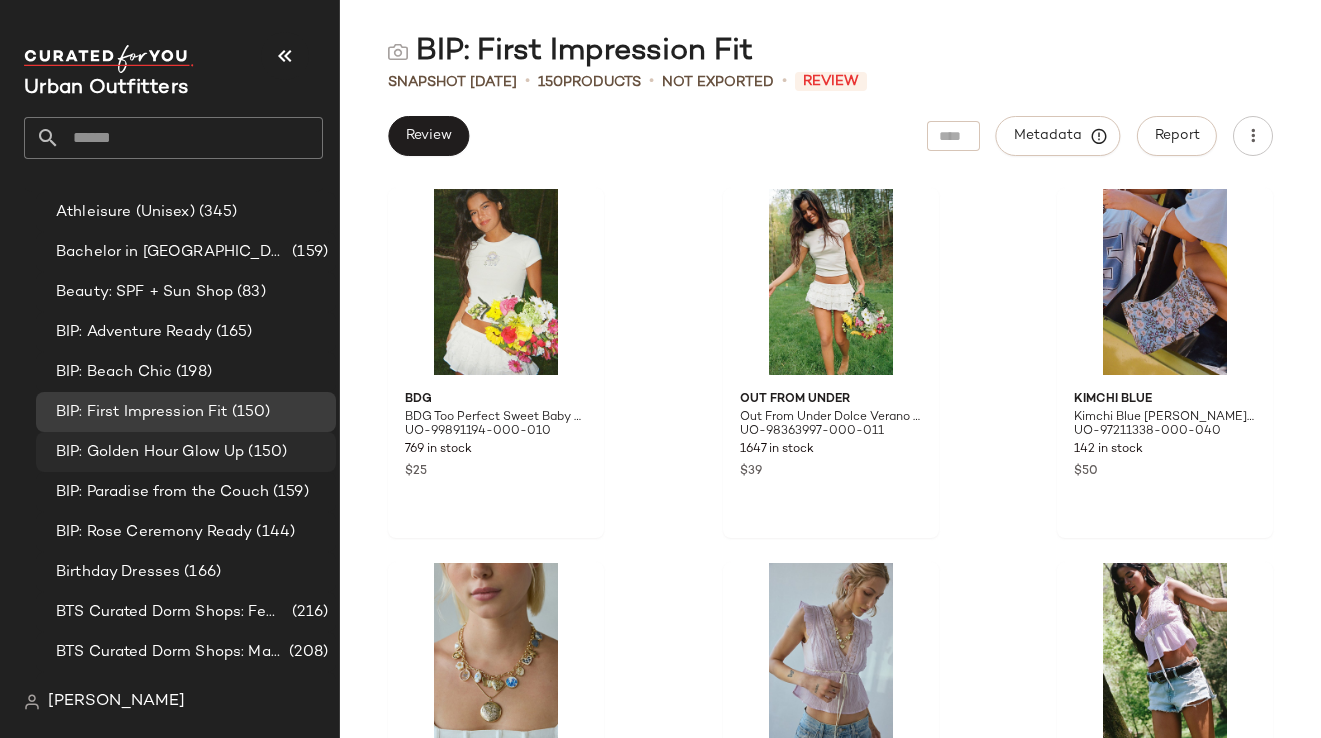 click on "BIP: Golden Hour Glow Up" at bounding box center (150, 452) 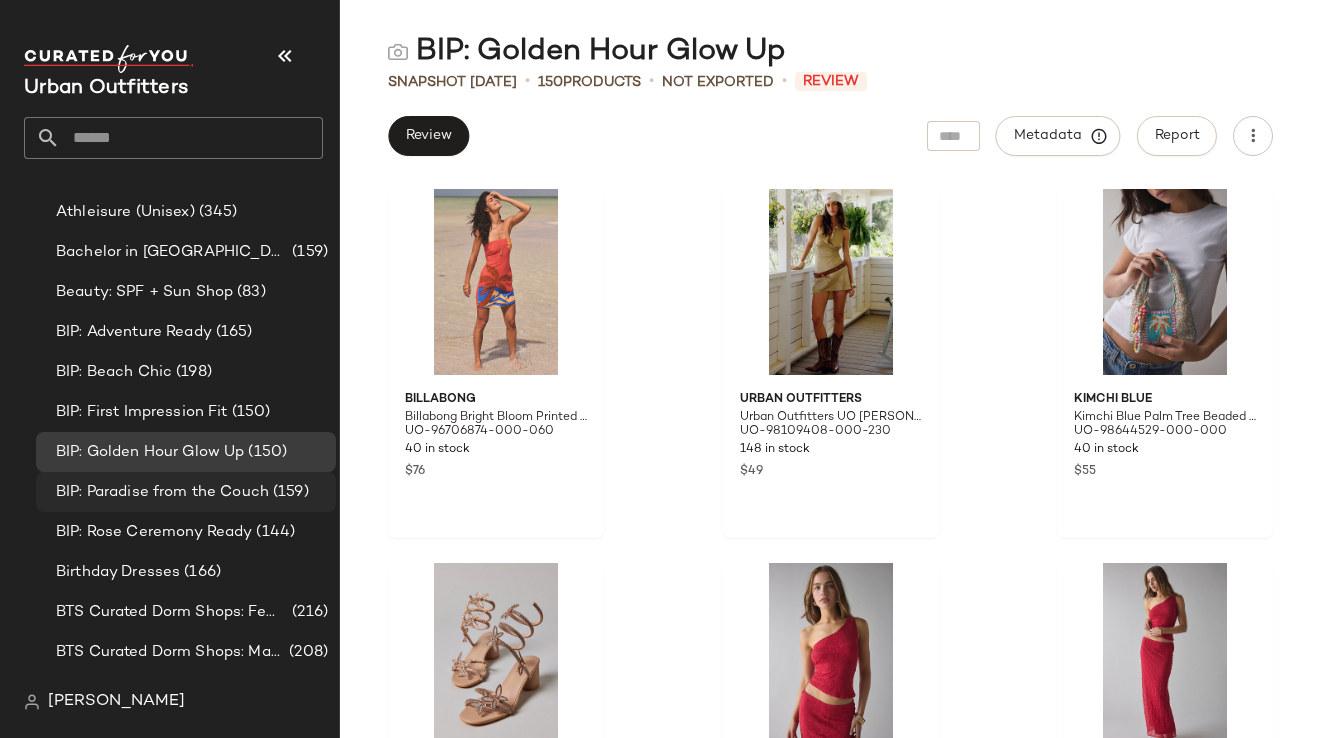 click on "BIP: Paradise from the Couch" at bounding box center [162, 492] 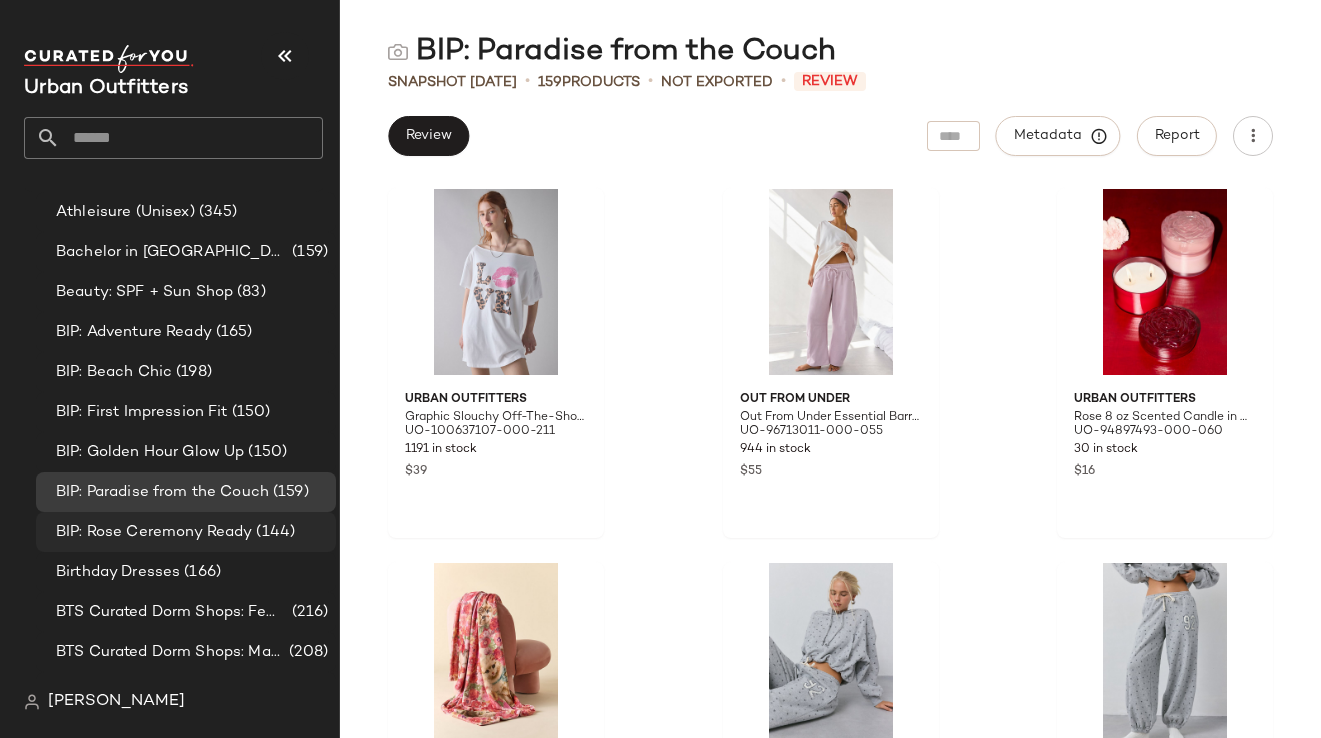 click on "BIP: Rose Ceremony Ready" at bounding box center (154, 532) 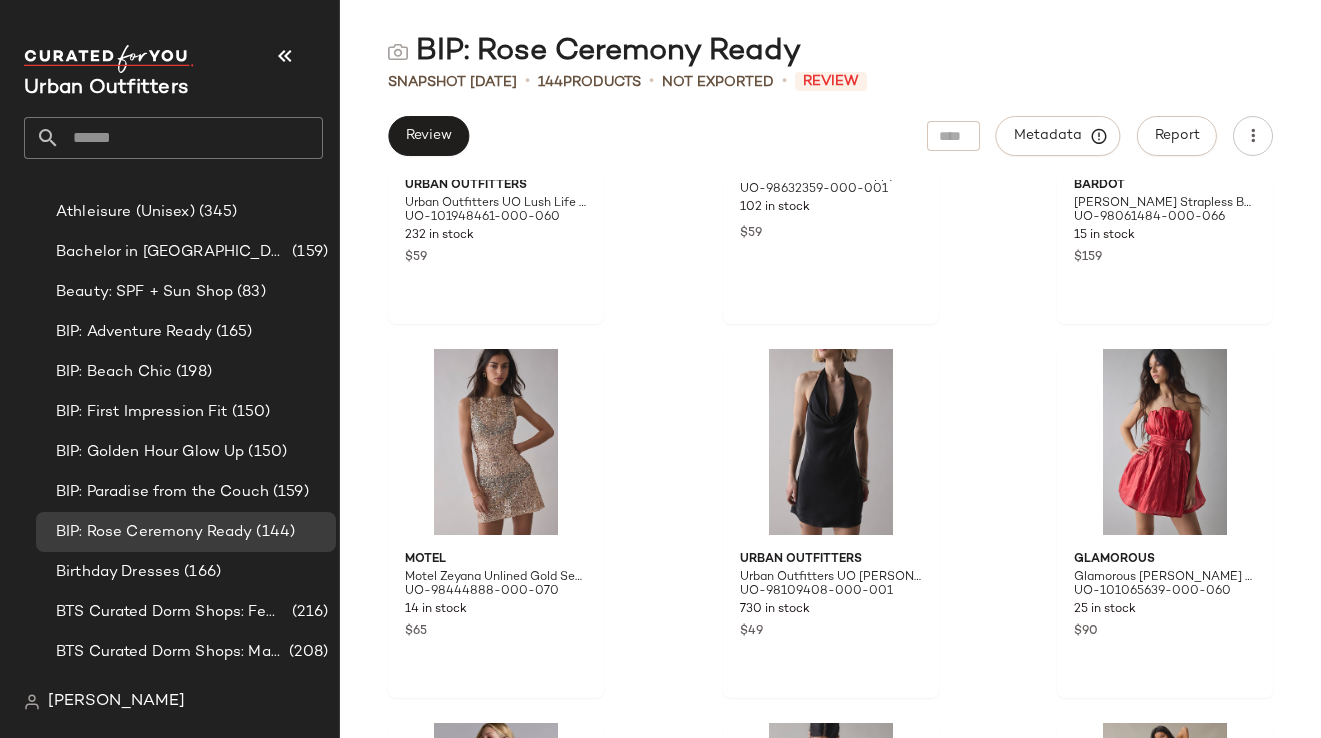 scroll, scrollTop: 0, scrollLeft: 0, axis: both 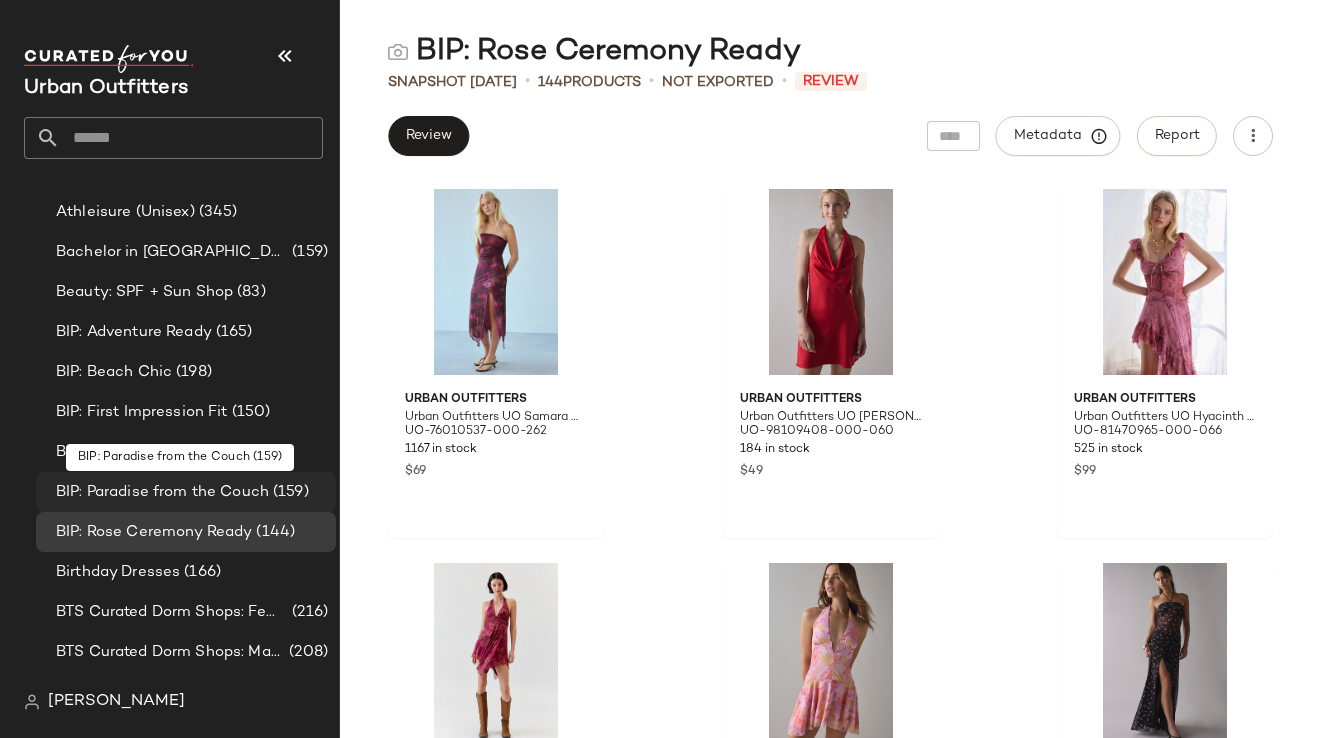 click on "BIP: Paradise from the Couch" at bounding box center [162, 492] 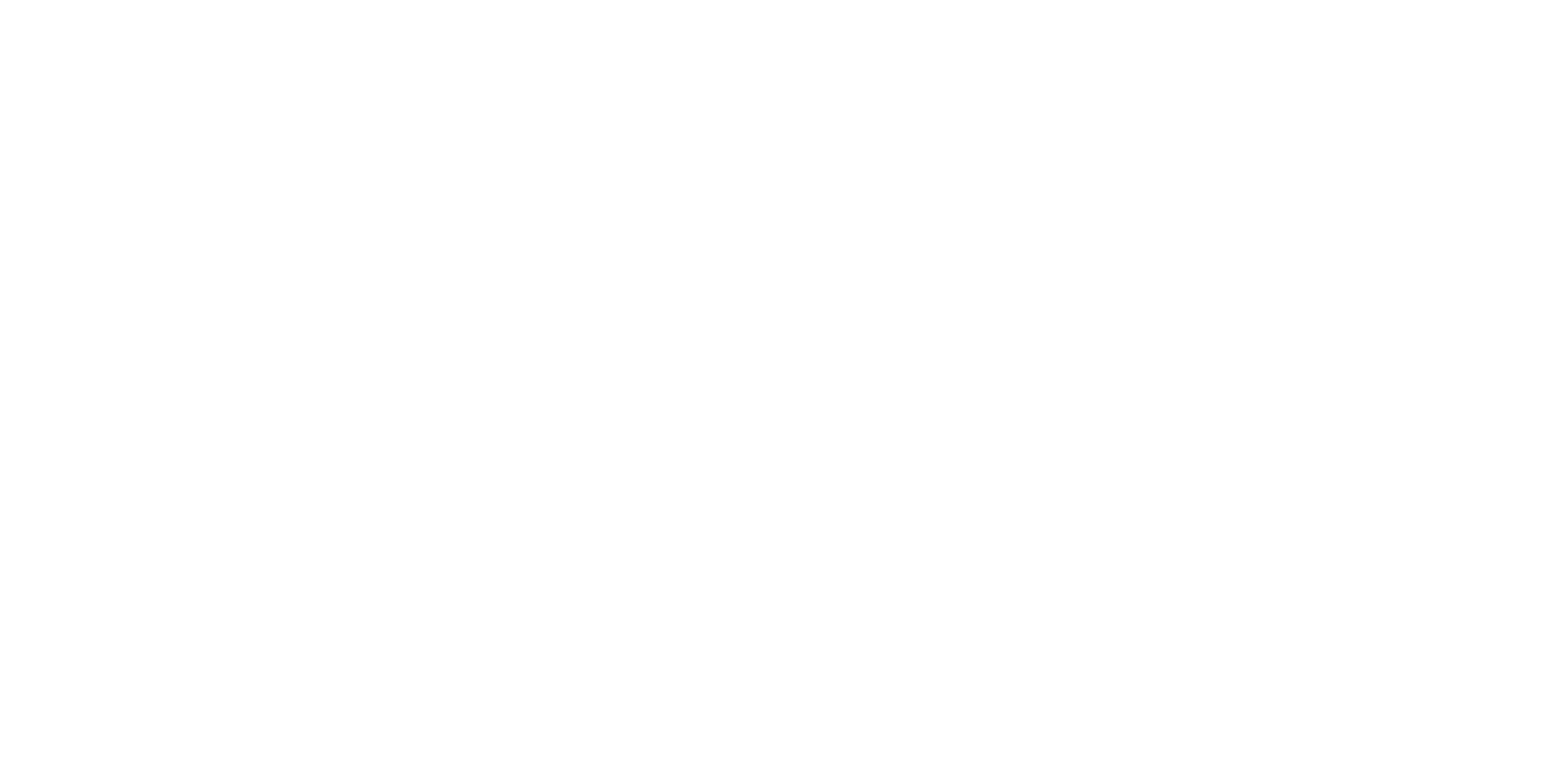 scroll, scrollTop: 0, scrollLeft: 0, axis: both 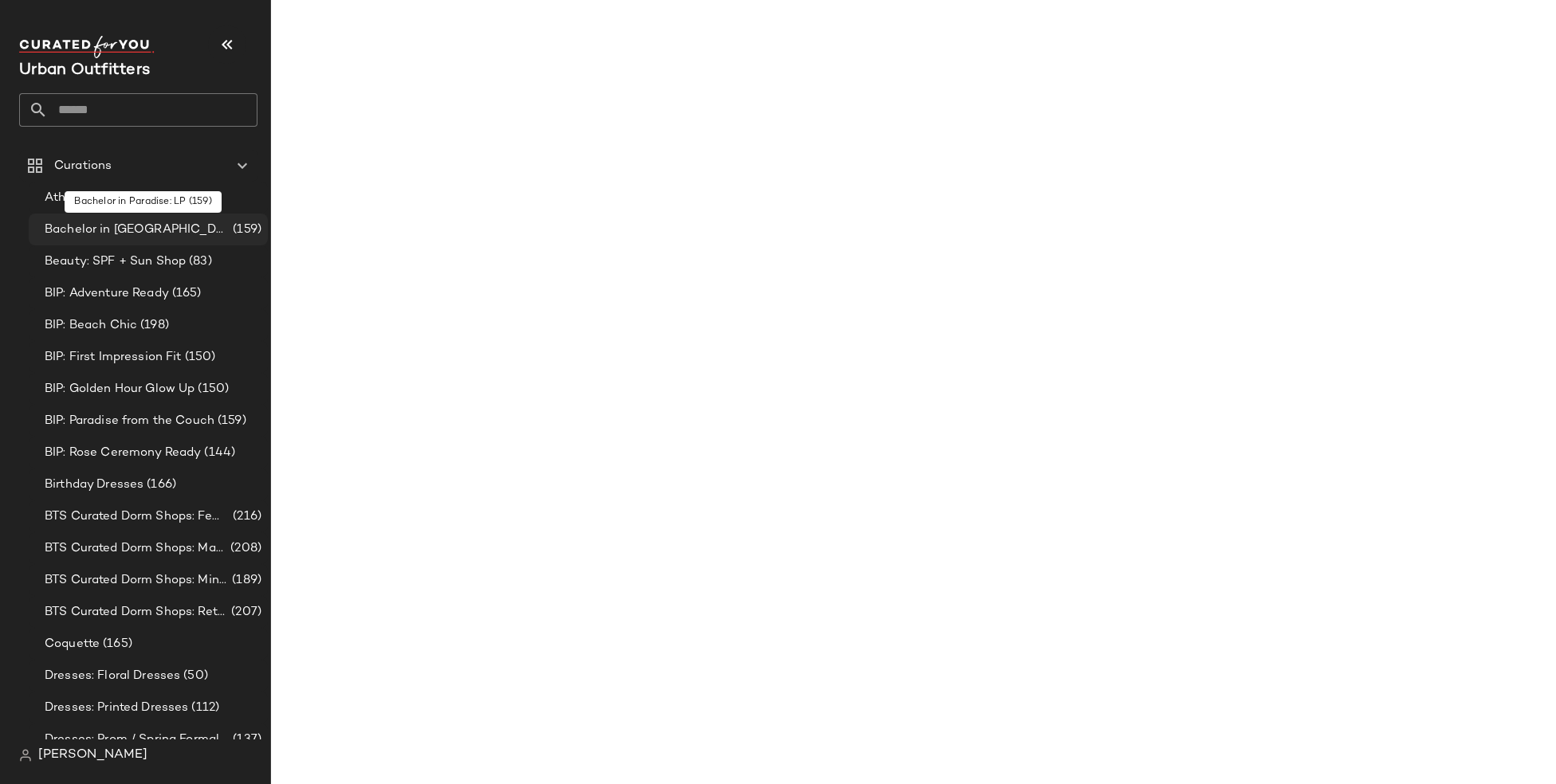 click on "Bachelor in [GEOGRAPHIC_DATA]: LP" at bounding box center [137, 229] 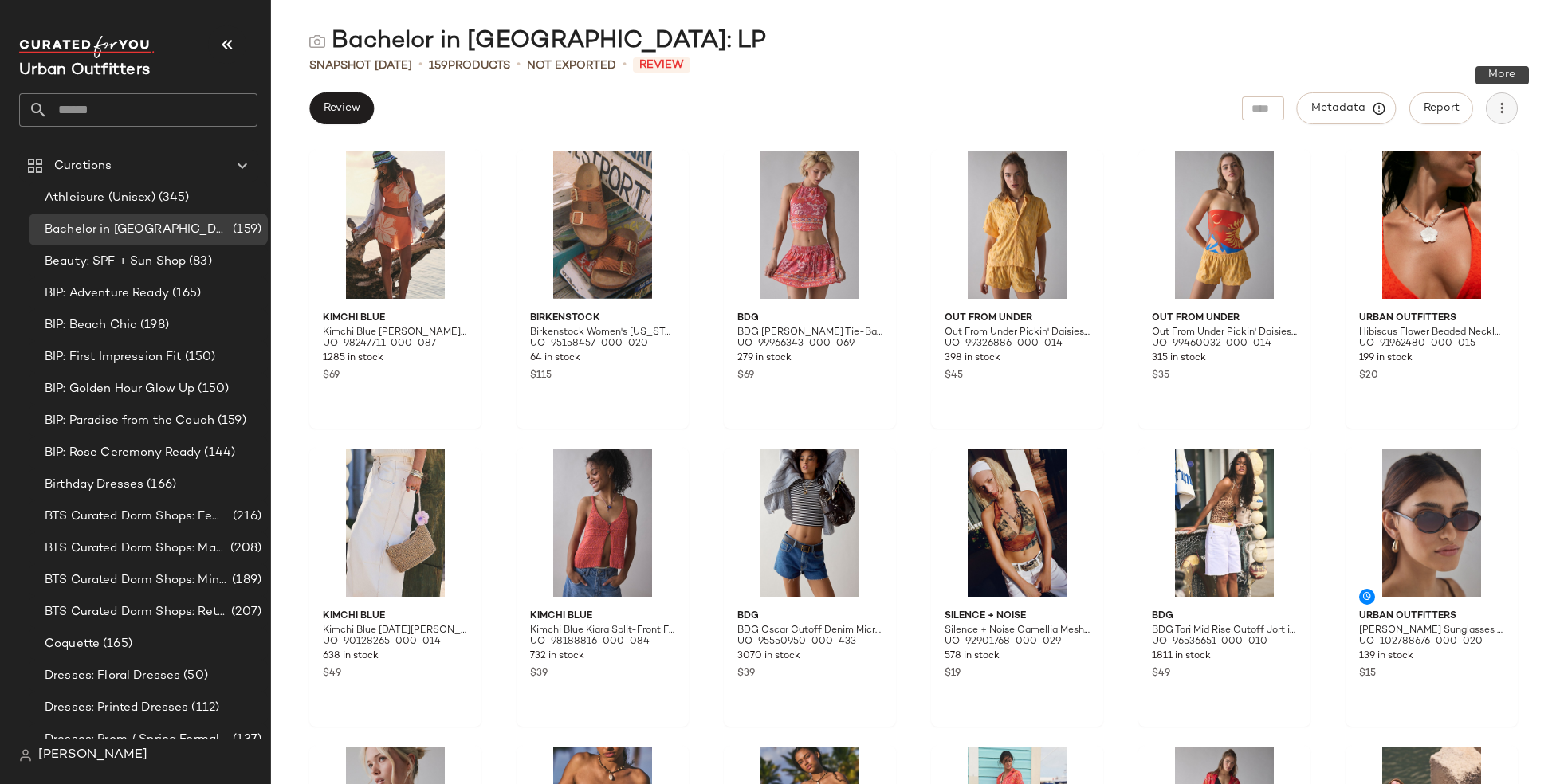 click 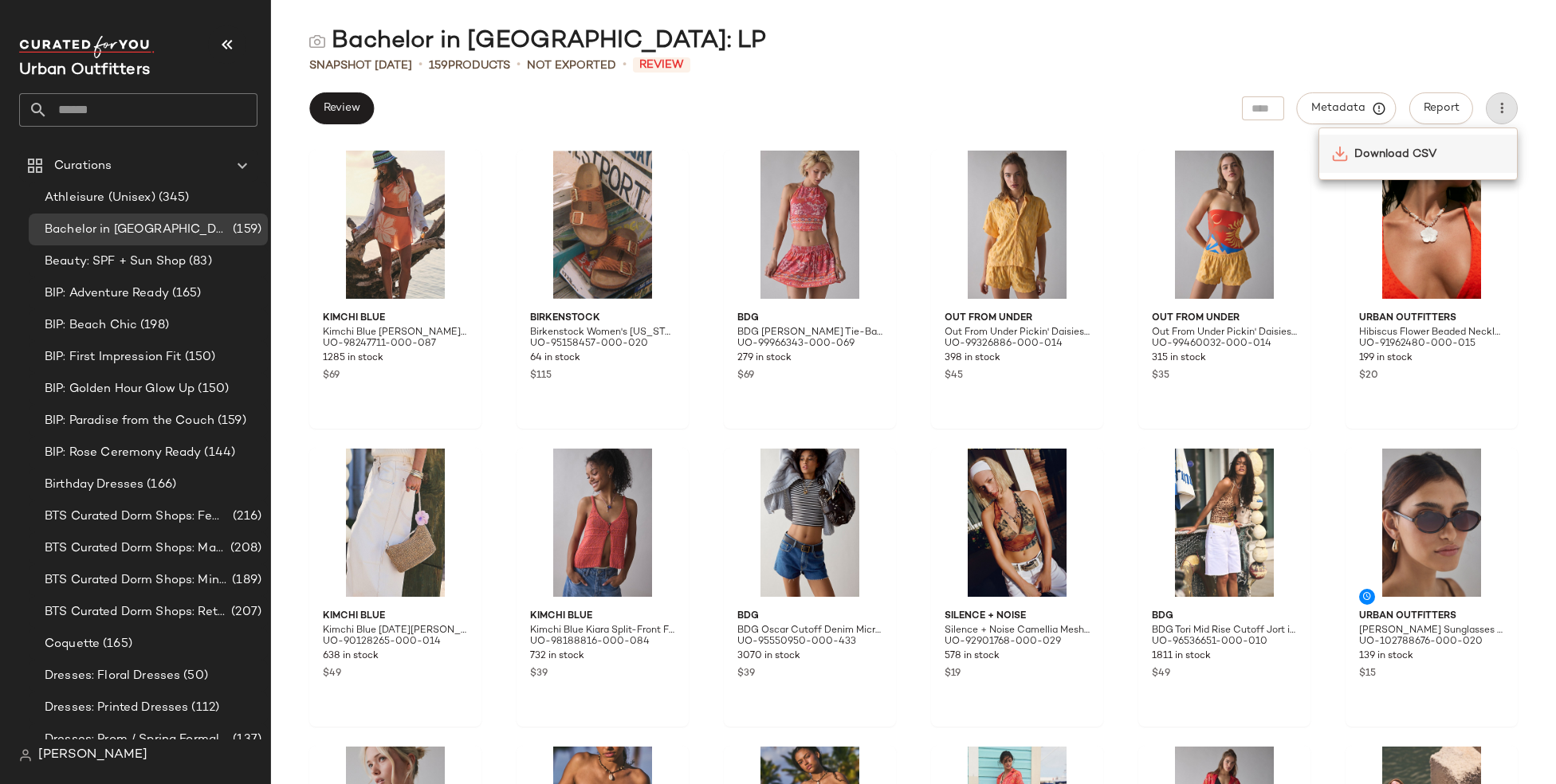 click on "Download CSV" 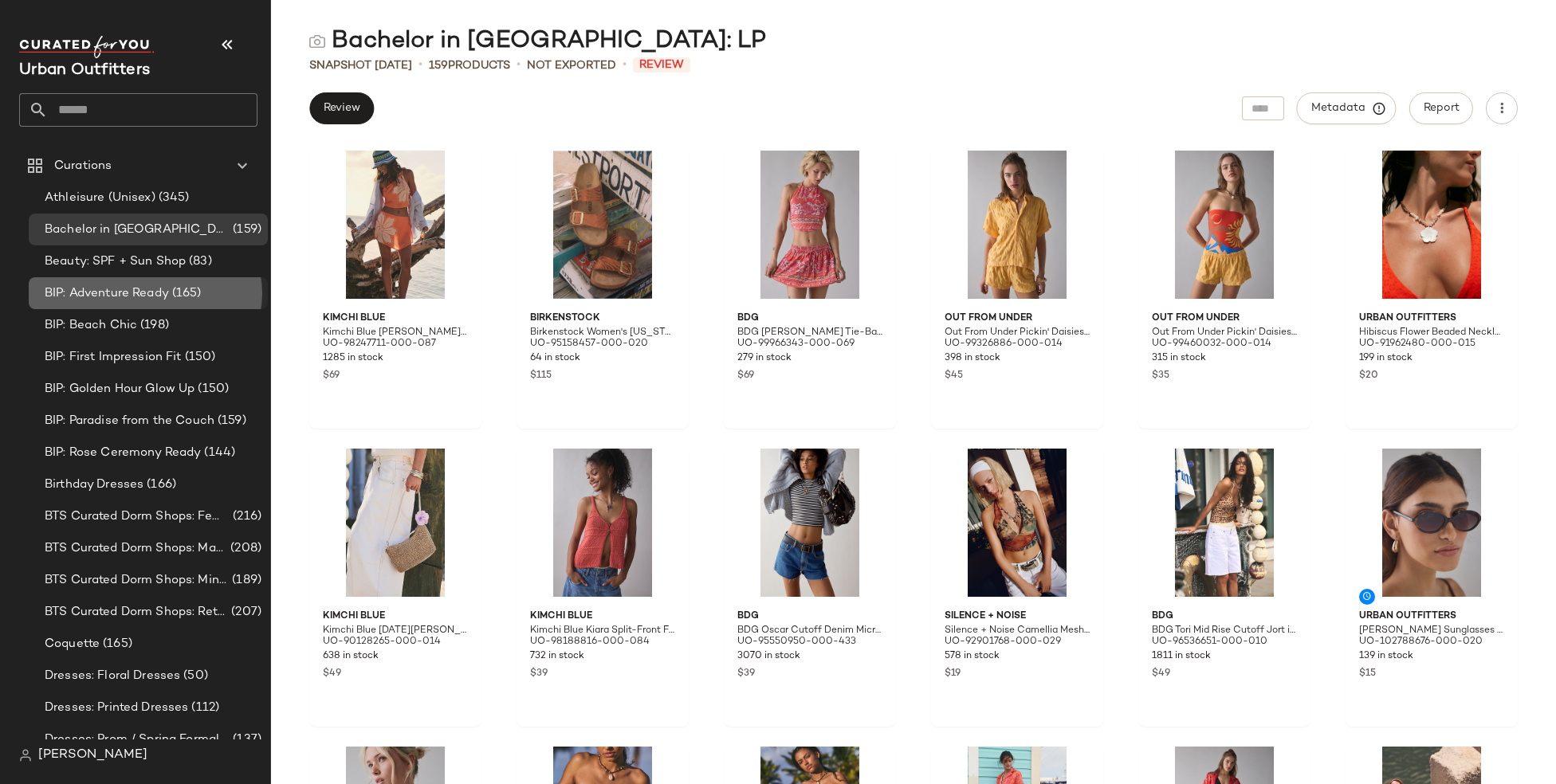 click on "BIP: Adventure Ready" at bounding box center (107, 293) 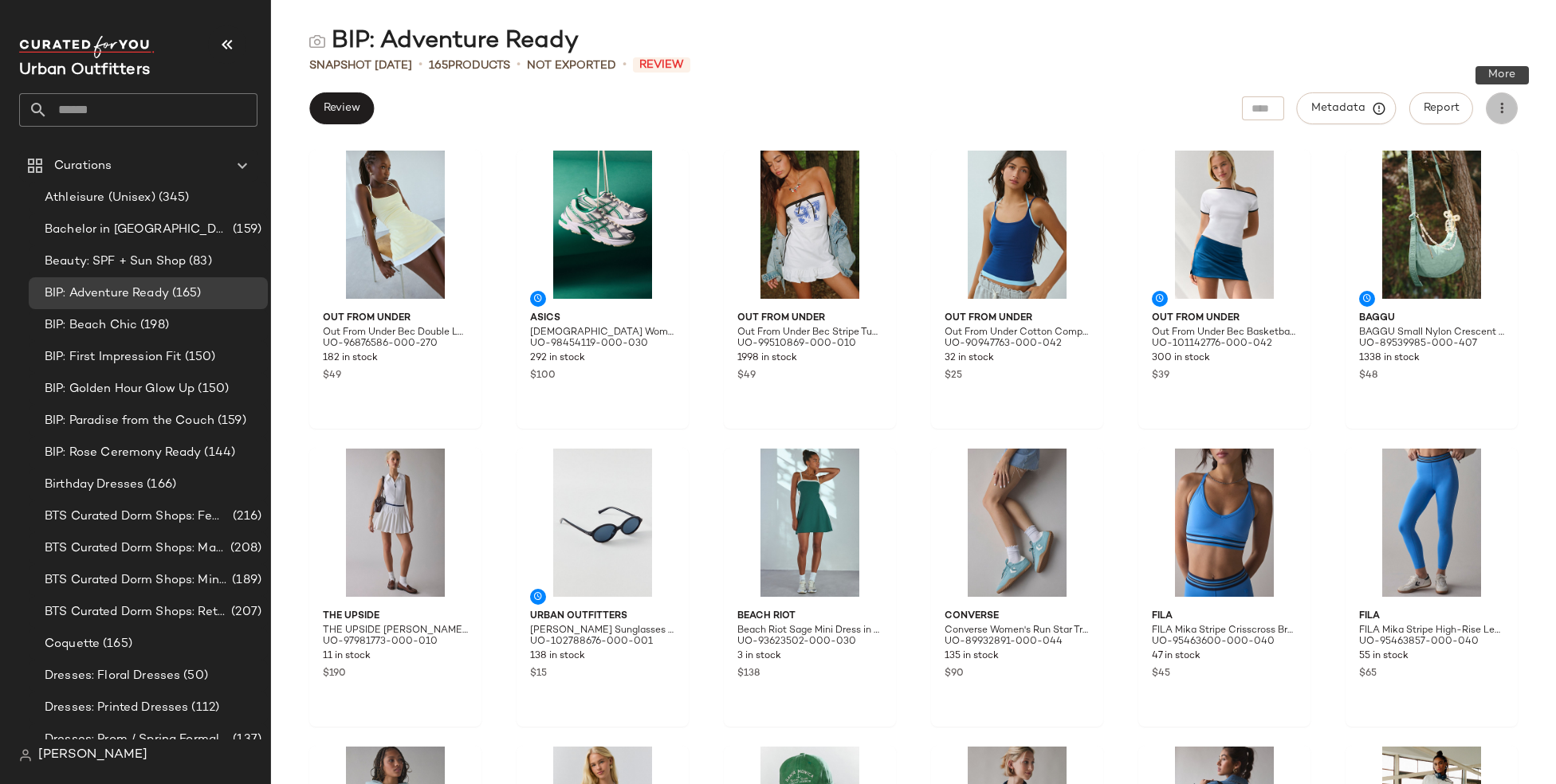 click 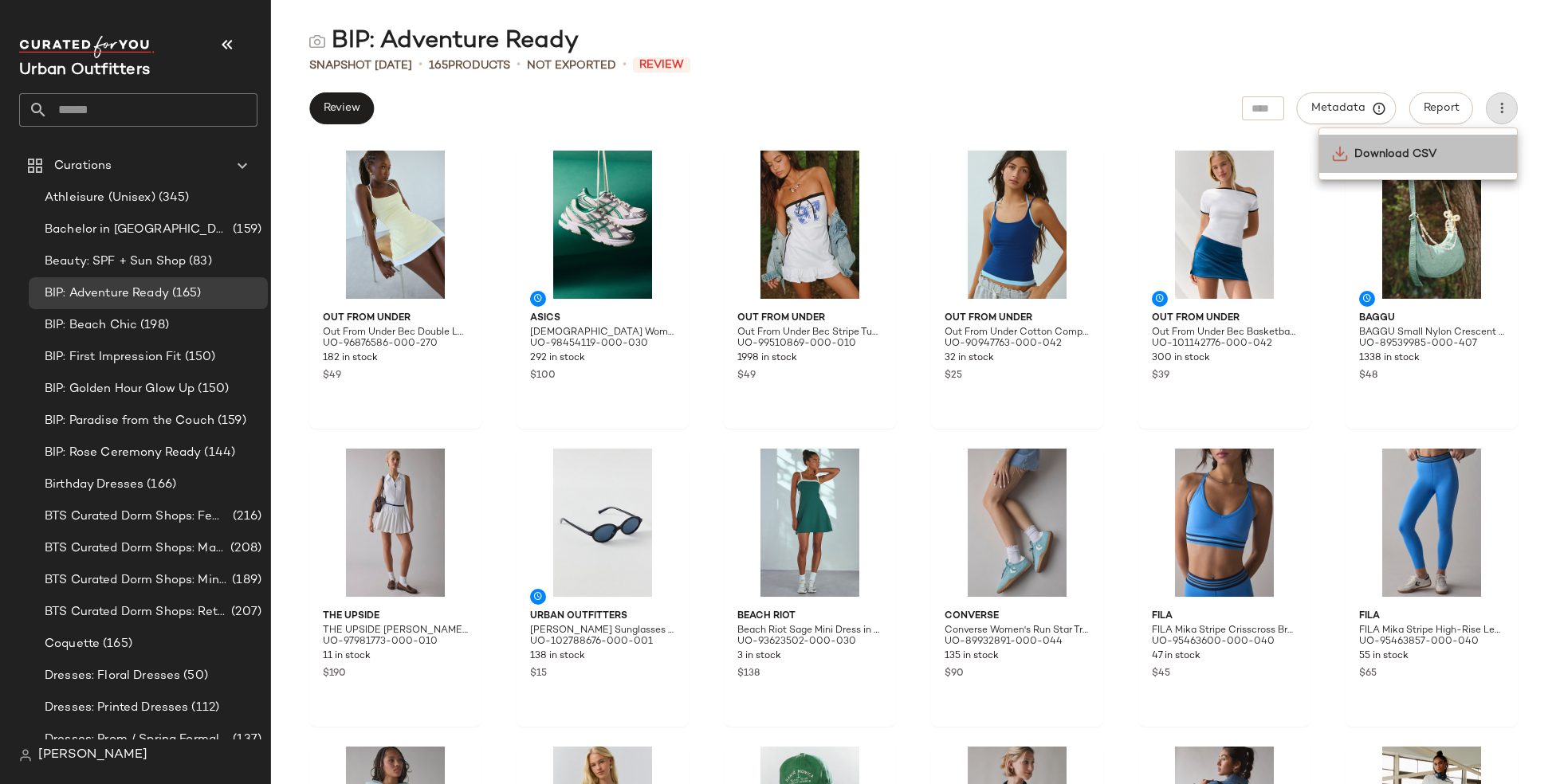 click on "Download CSV" 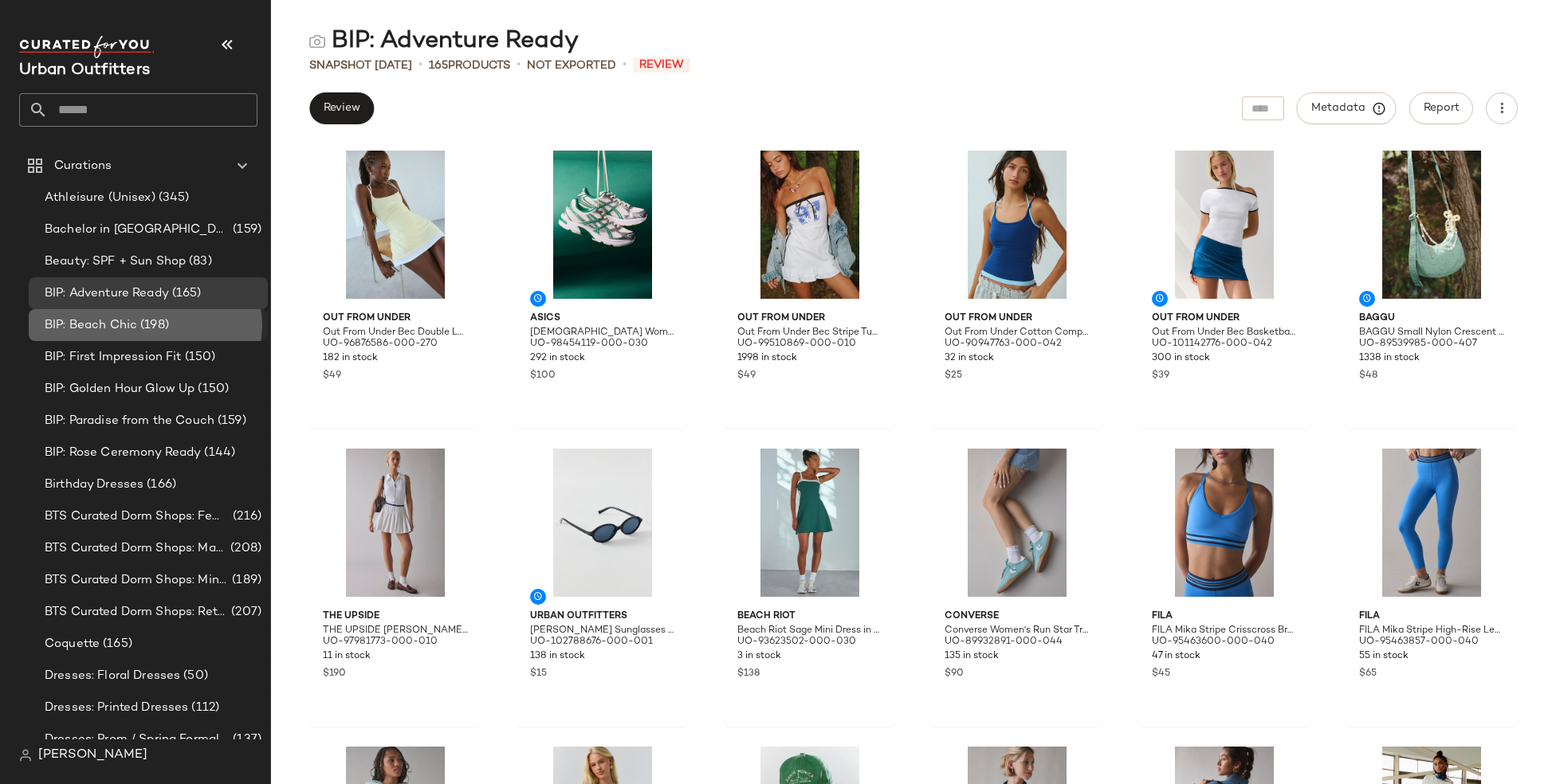 click on "BIP: Beach Chic" at bounding box center [91, 325] 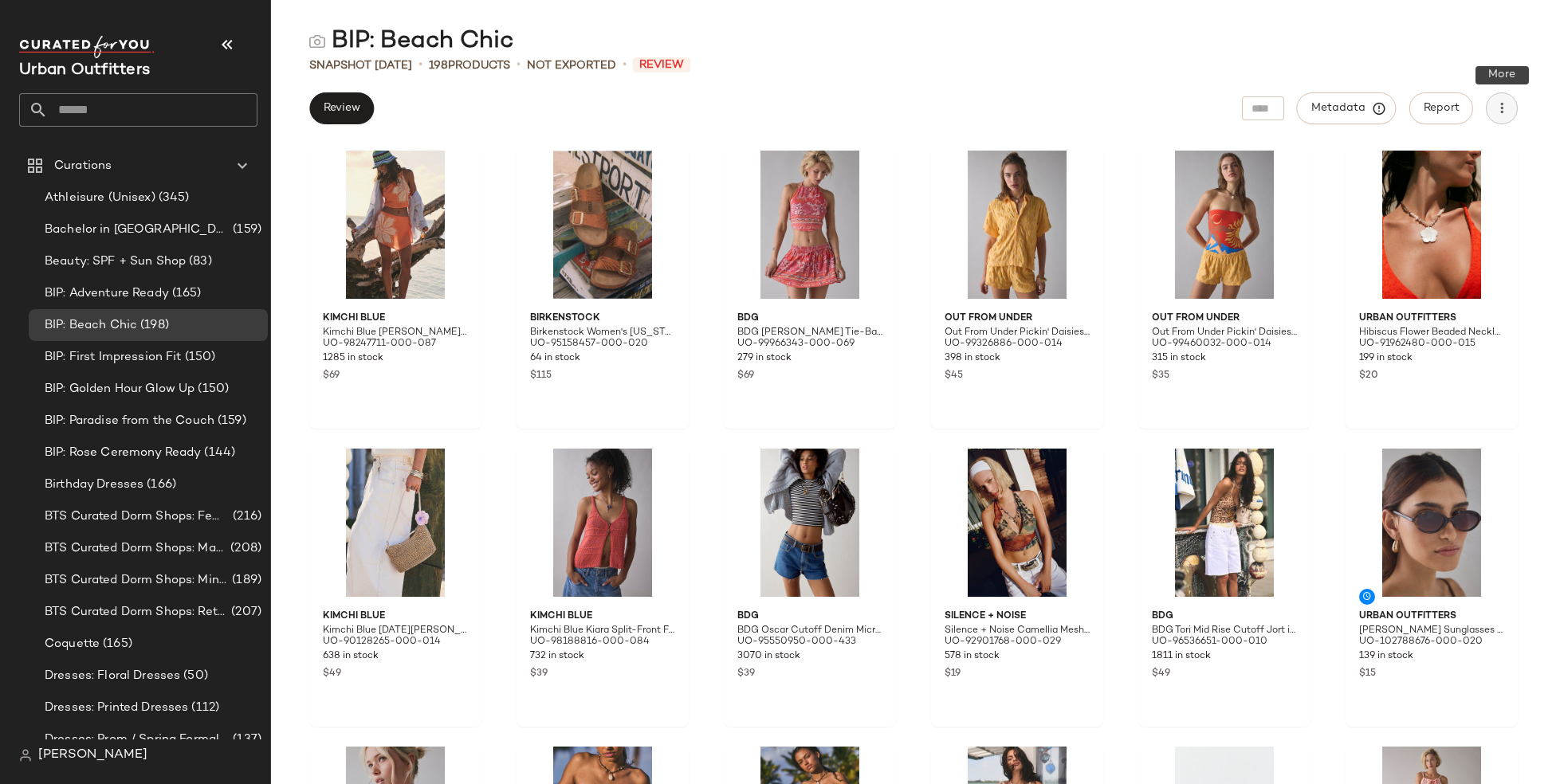 click 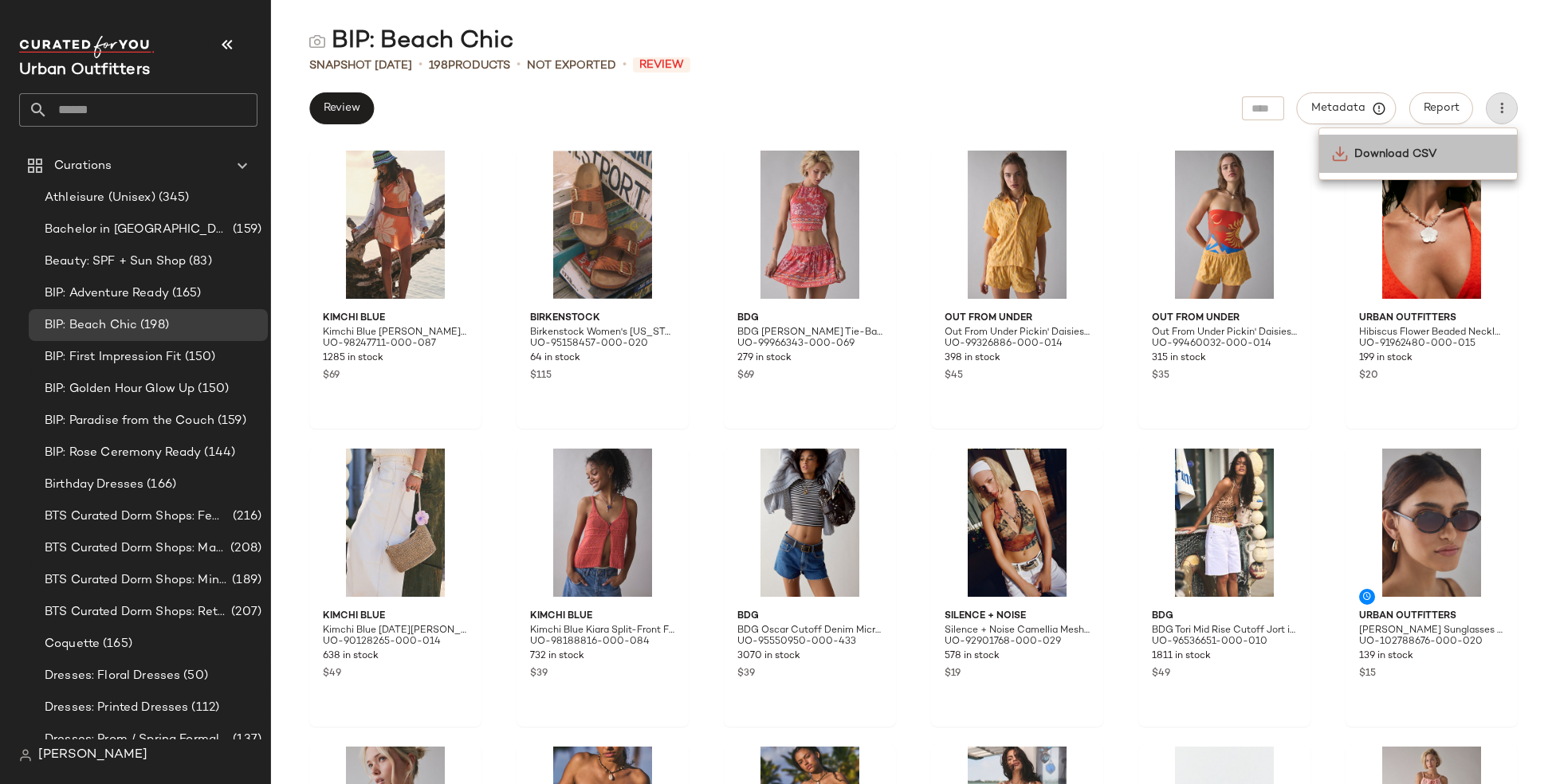click on "Download CSV" at bounding box center (1429, 154) 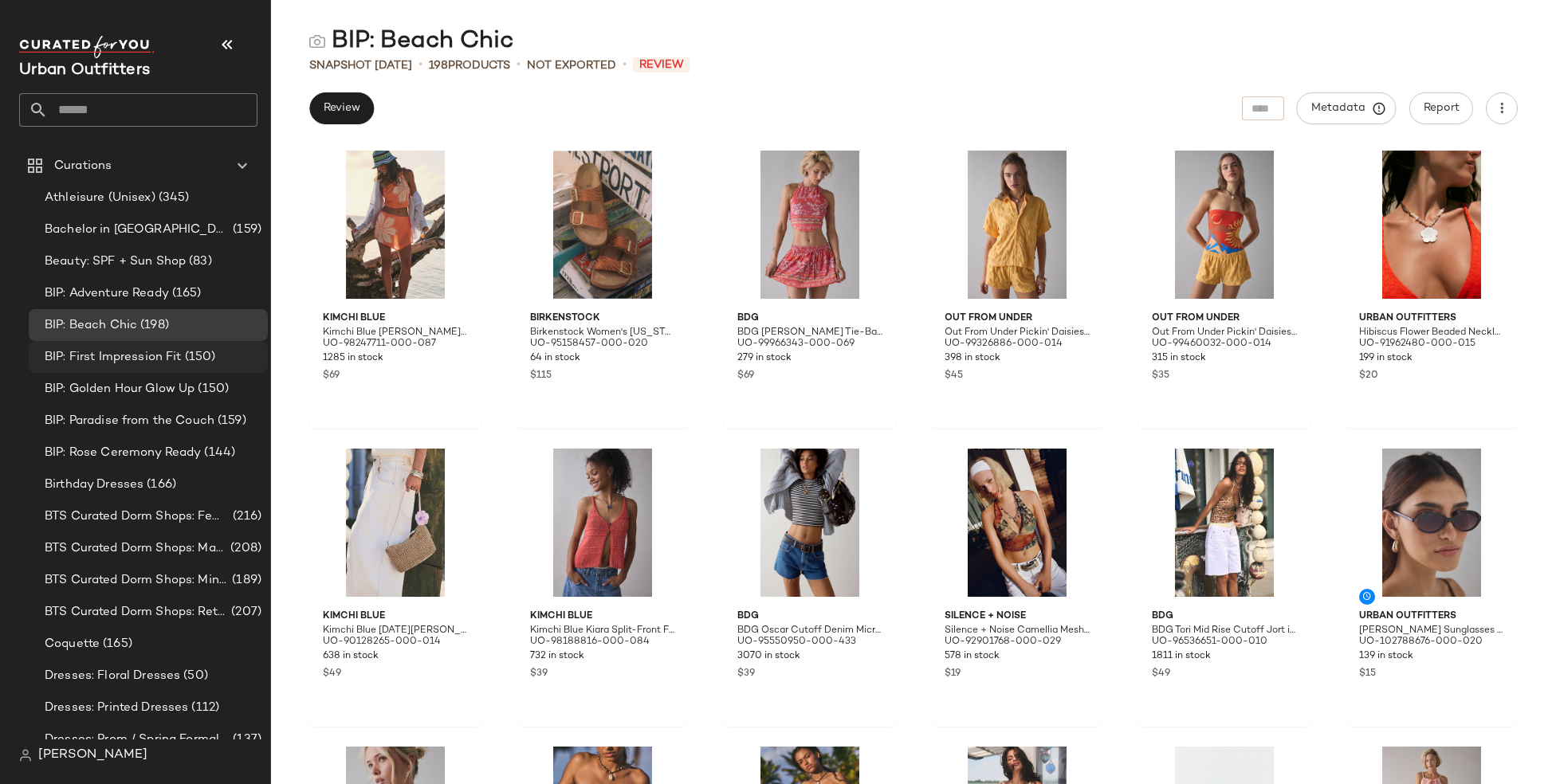 click on "BIP: First Impression Fit" at bounding box center (113, 357) 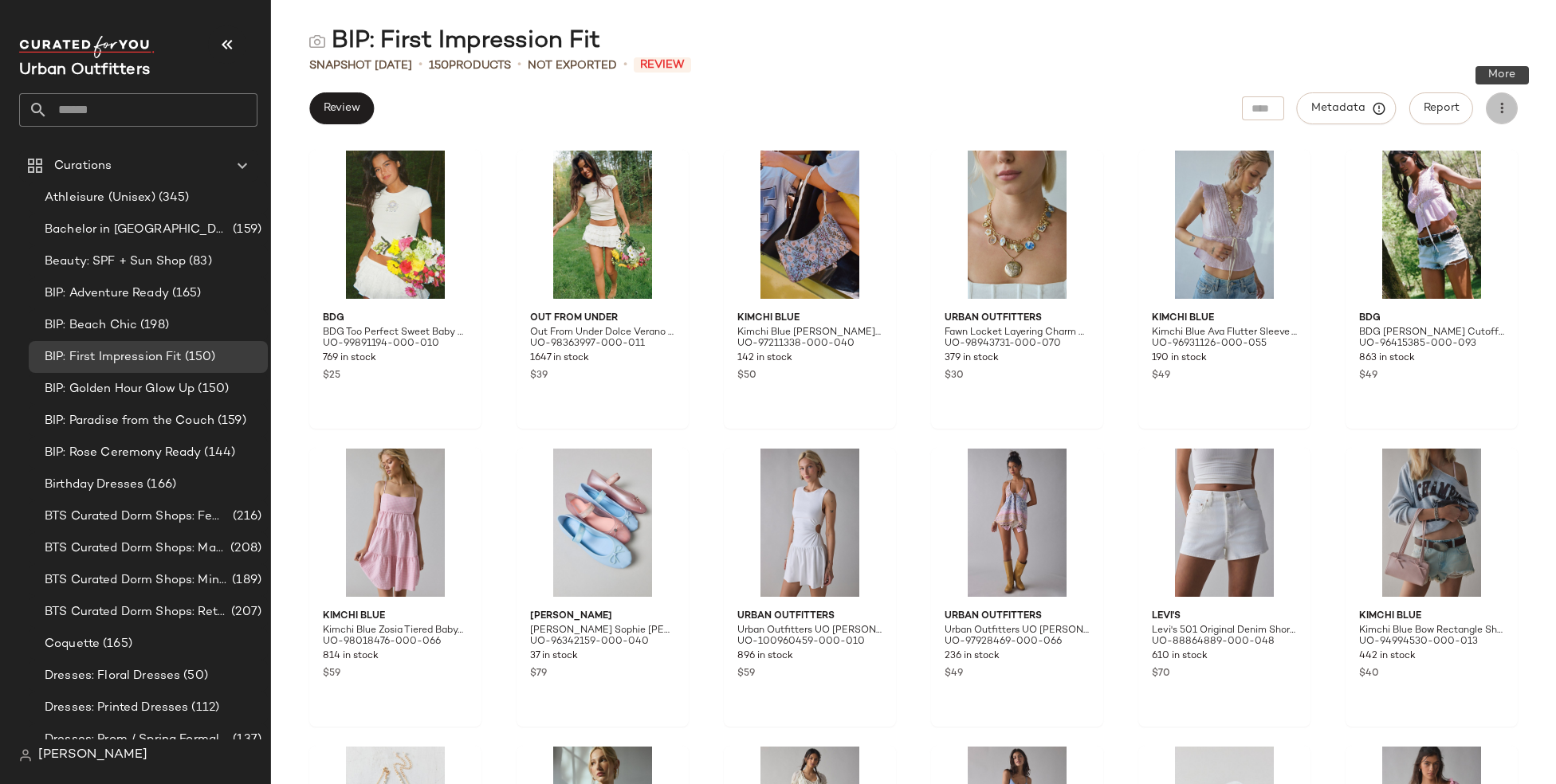 click 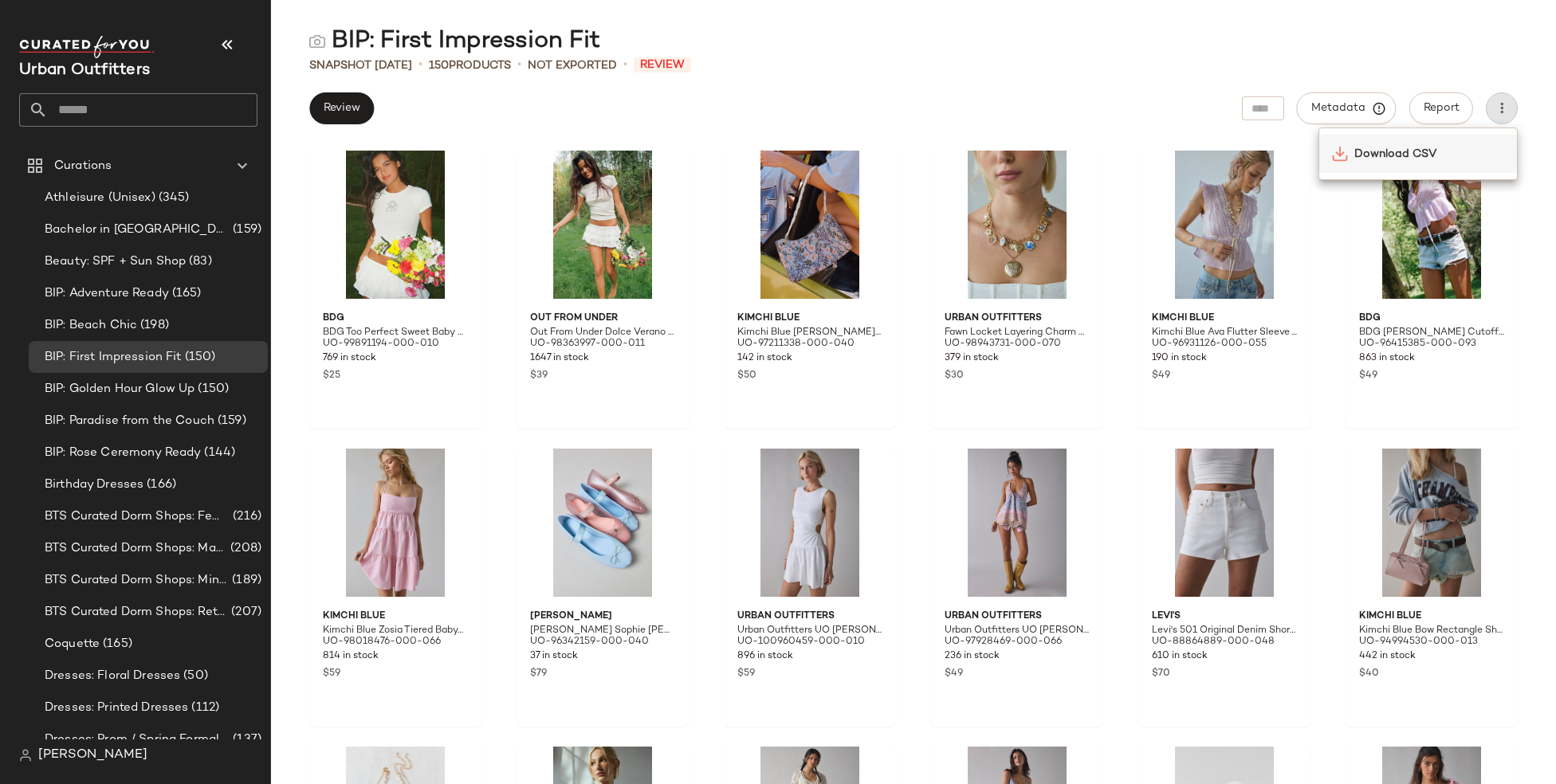 click on "Download CSV" at bounding box center (1429, 154) 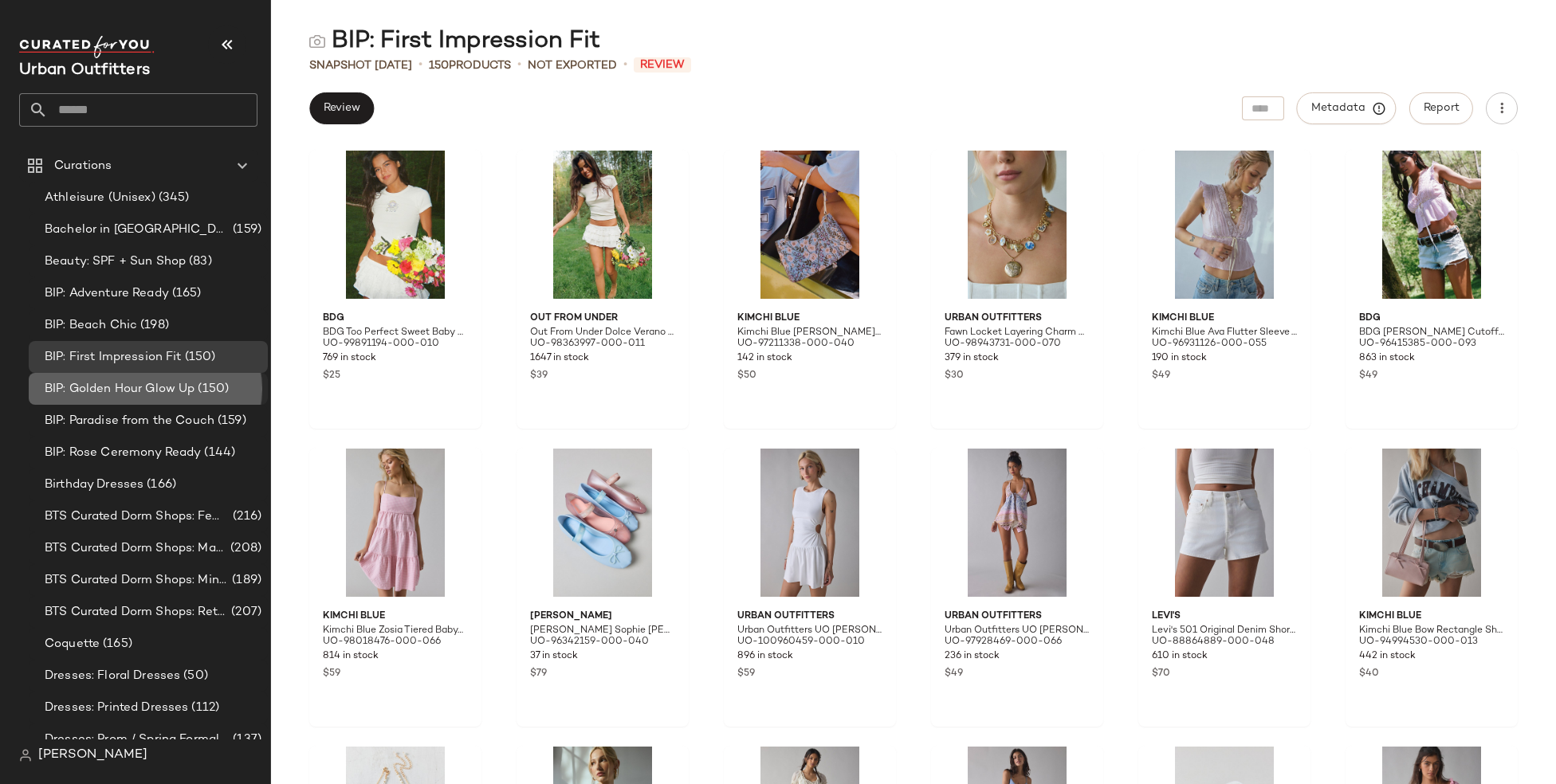 click on "BIP: Golden Hour Glow Up" at bounding box center [120, 389] 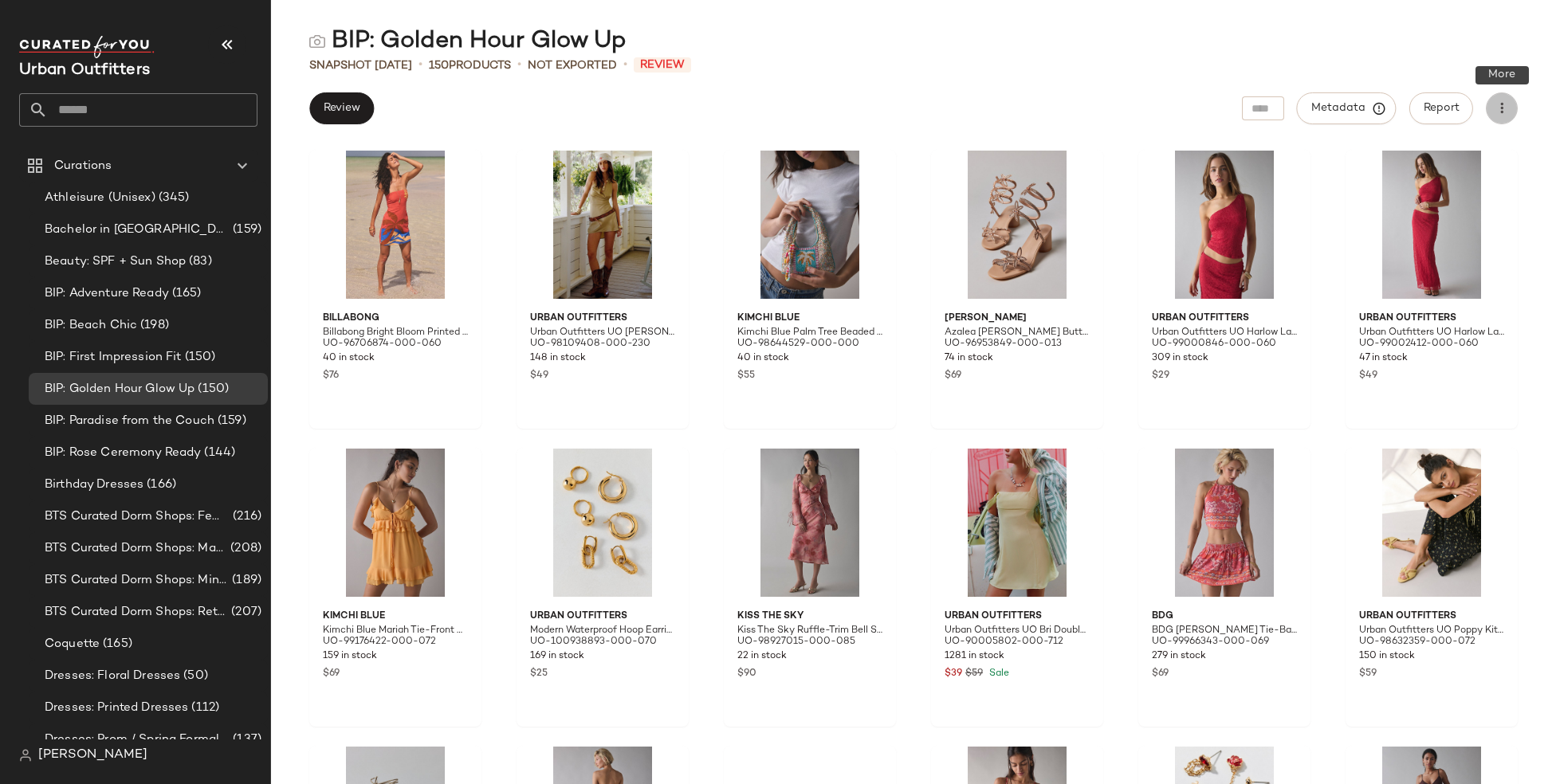click 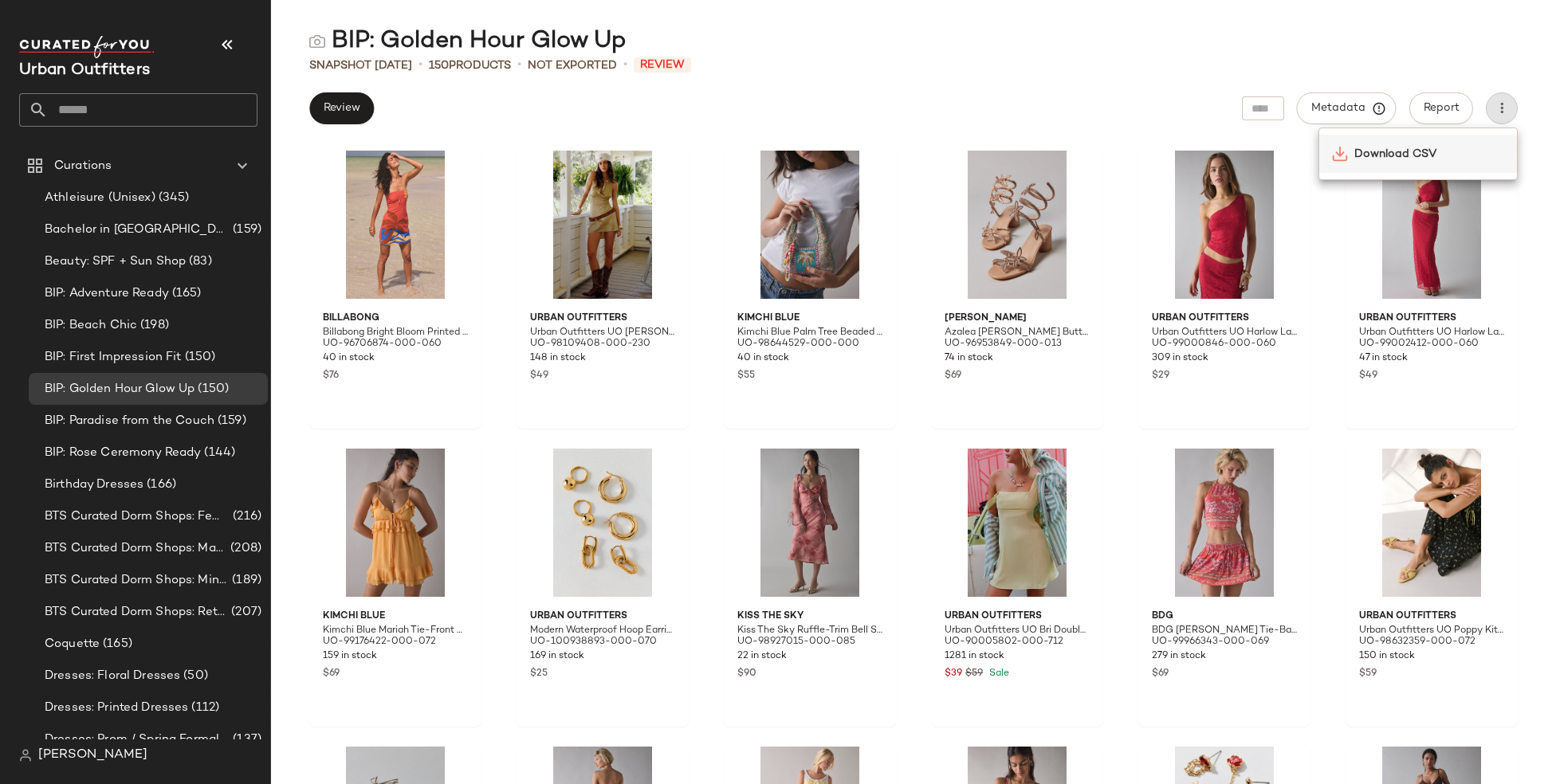 click on "Download CSV" at bounding box center [1429, 154] 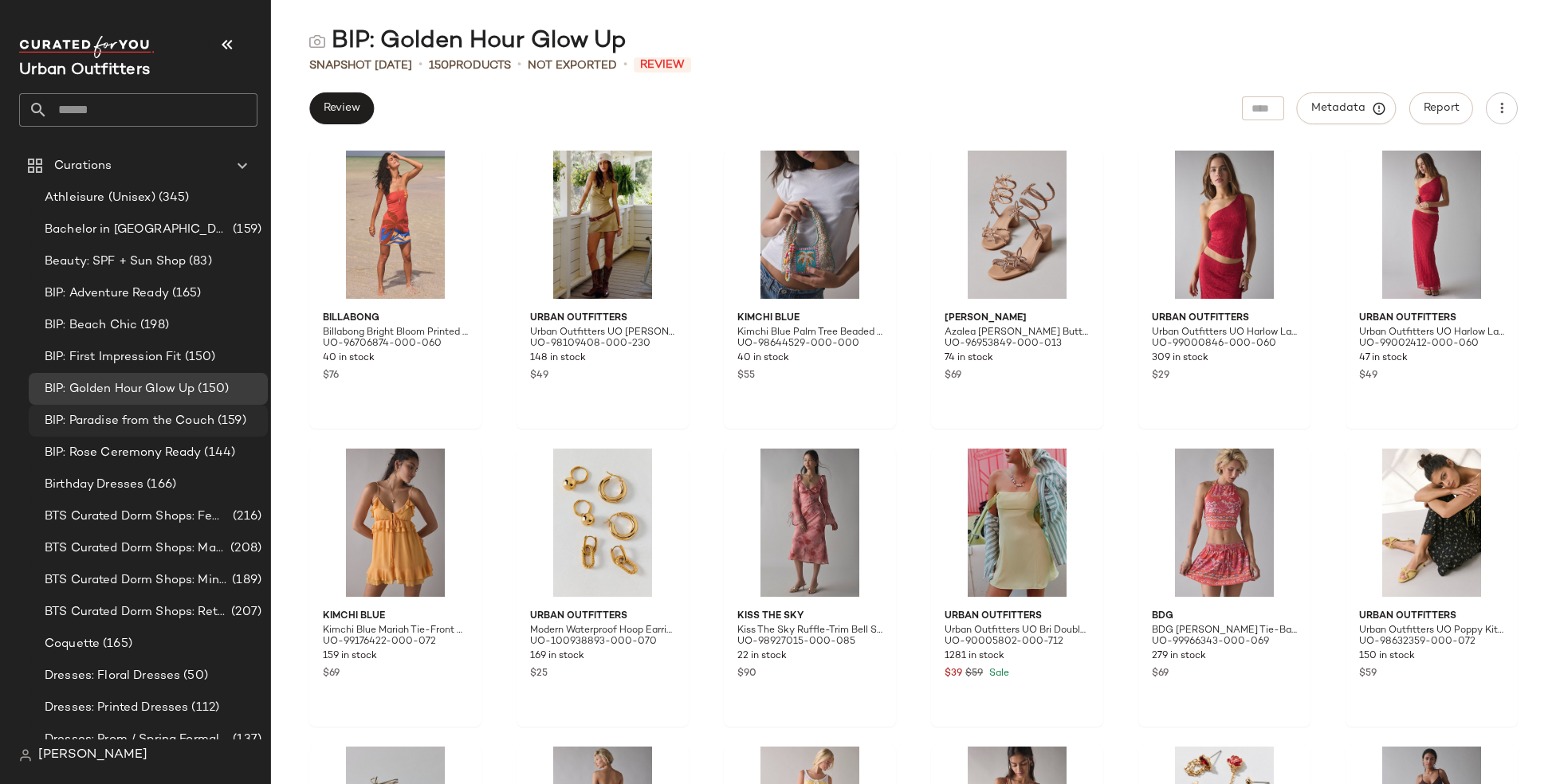 click on "BIP: Paradise from the Couch" at bounding box center [129, 421] 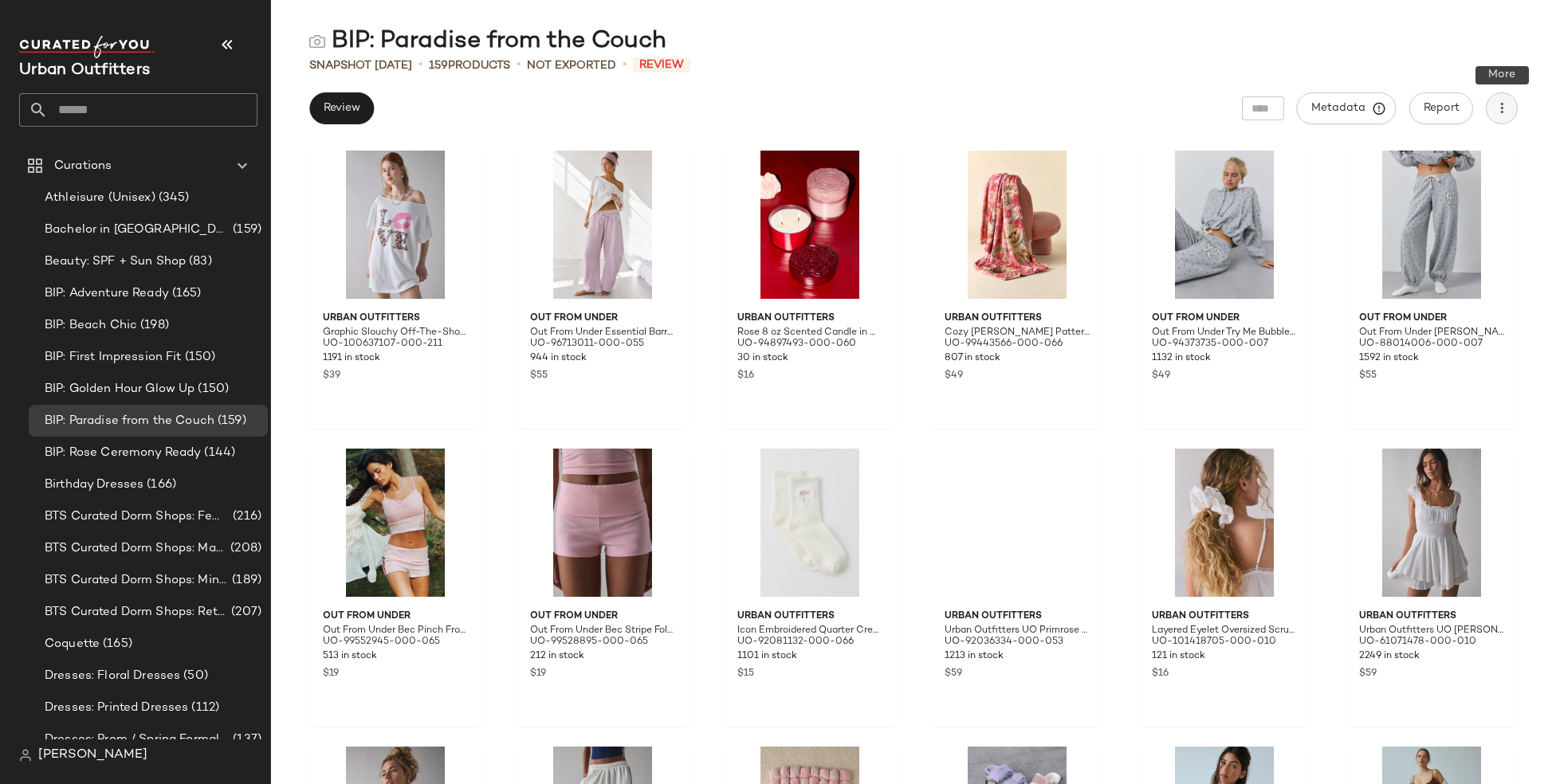 click 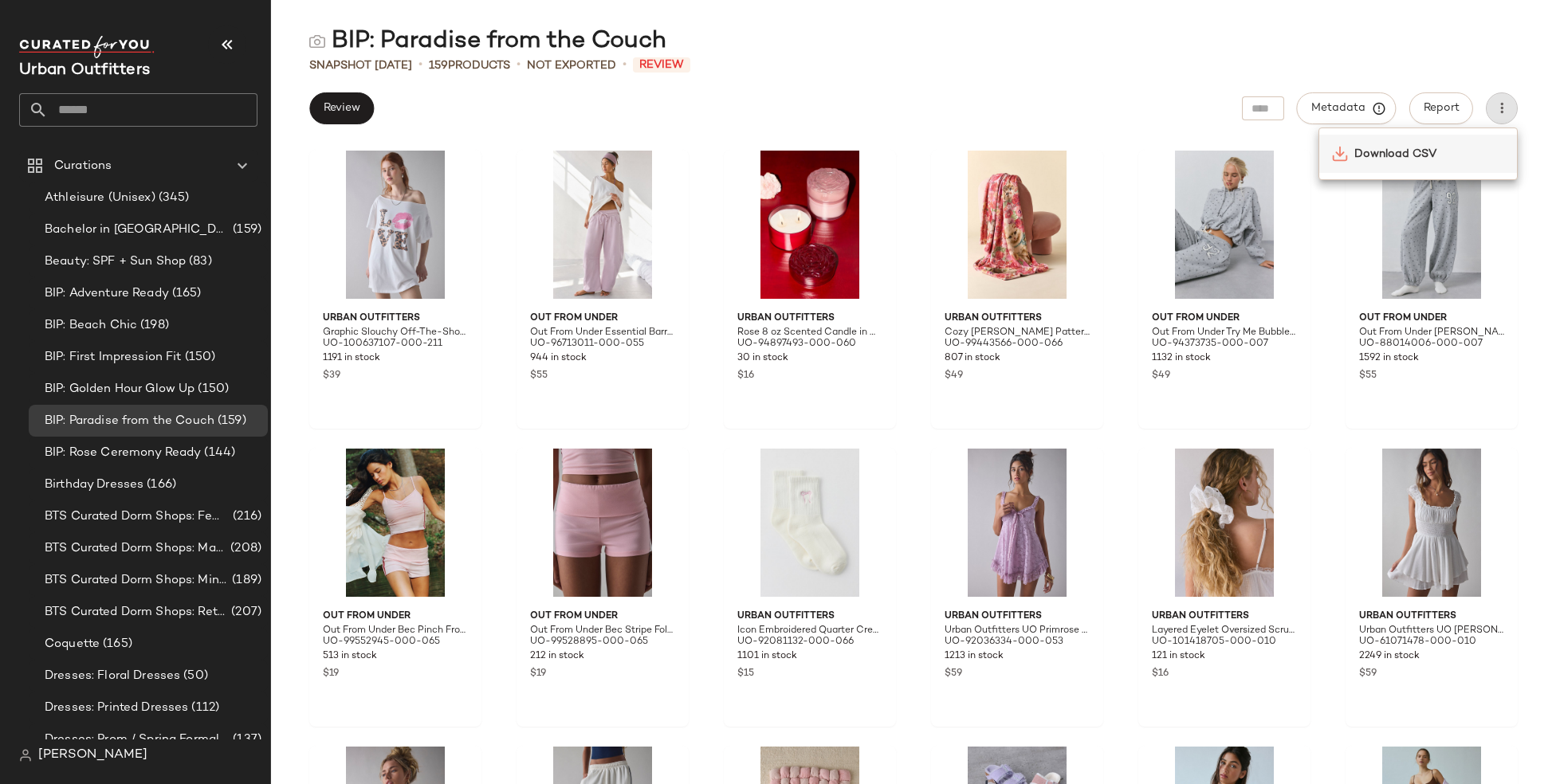 click on "Download CSV" at bounding box center [1429, 154] 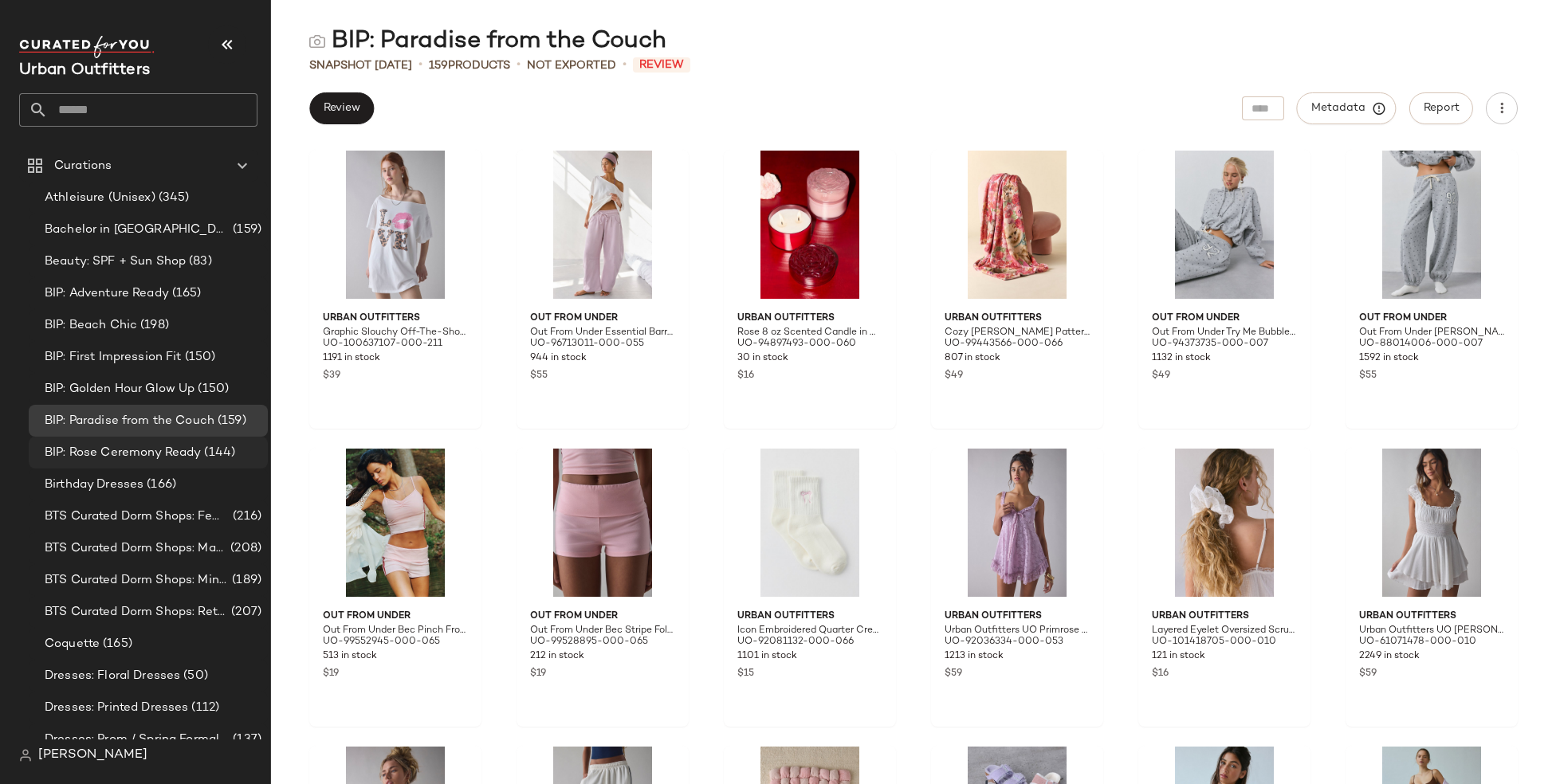 click on "BIP: Rose Ceremony Ready" at bounding box center [123, 453] 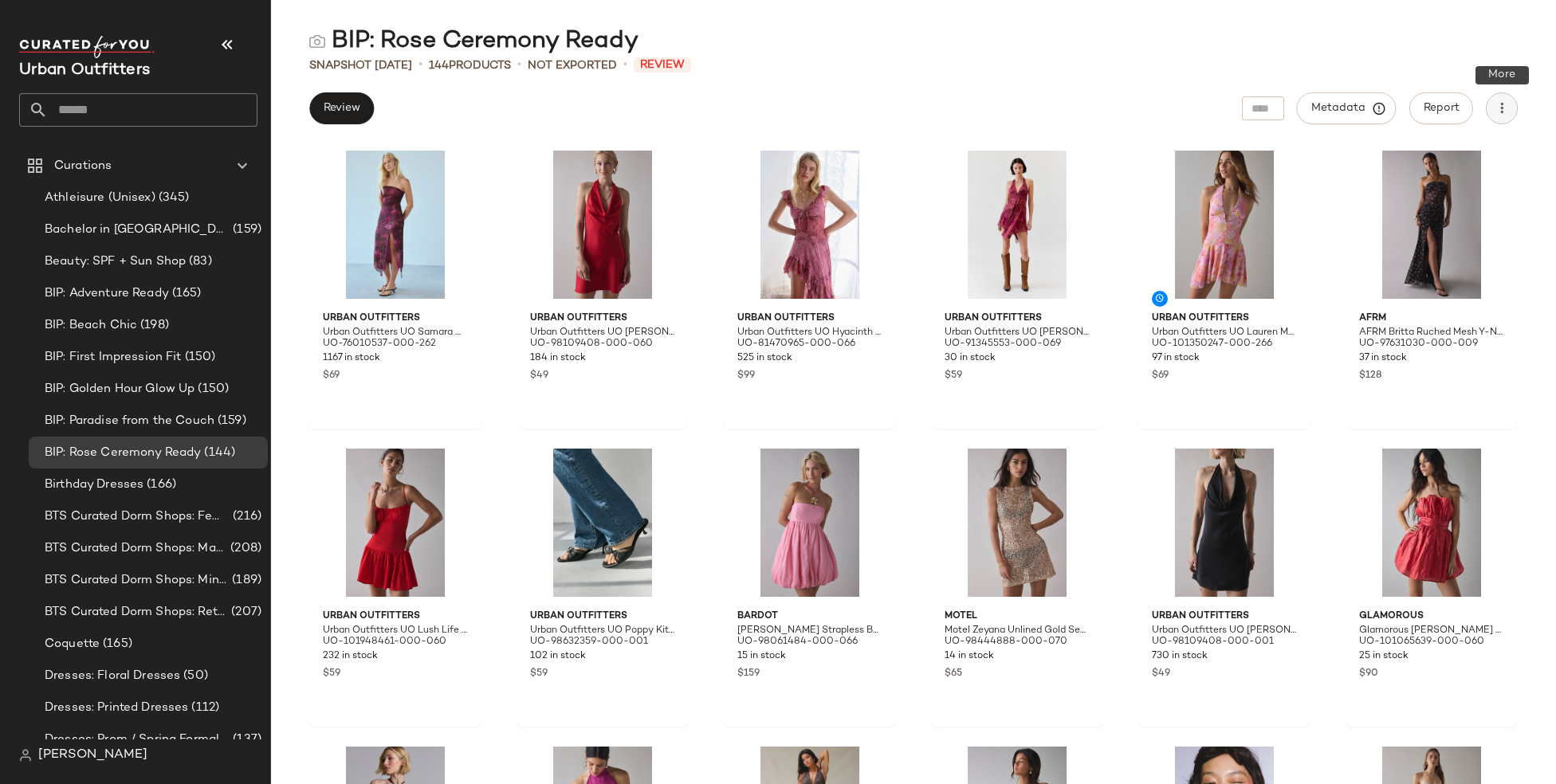 click 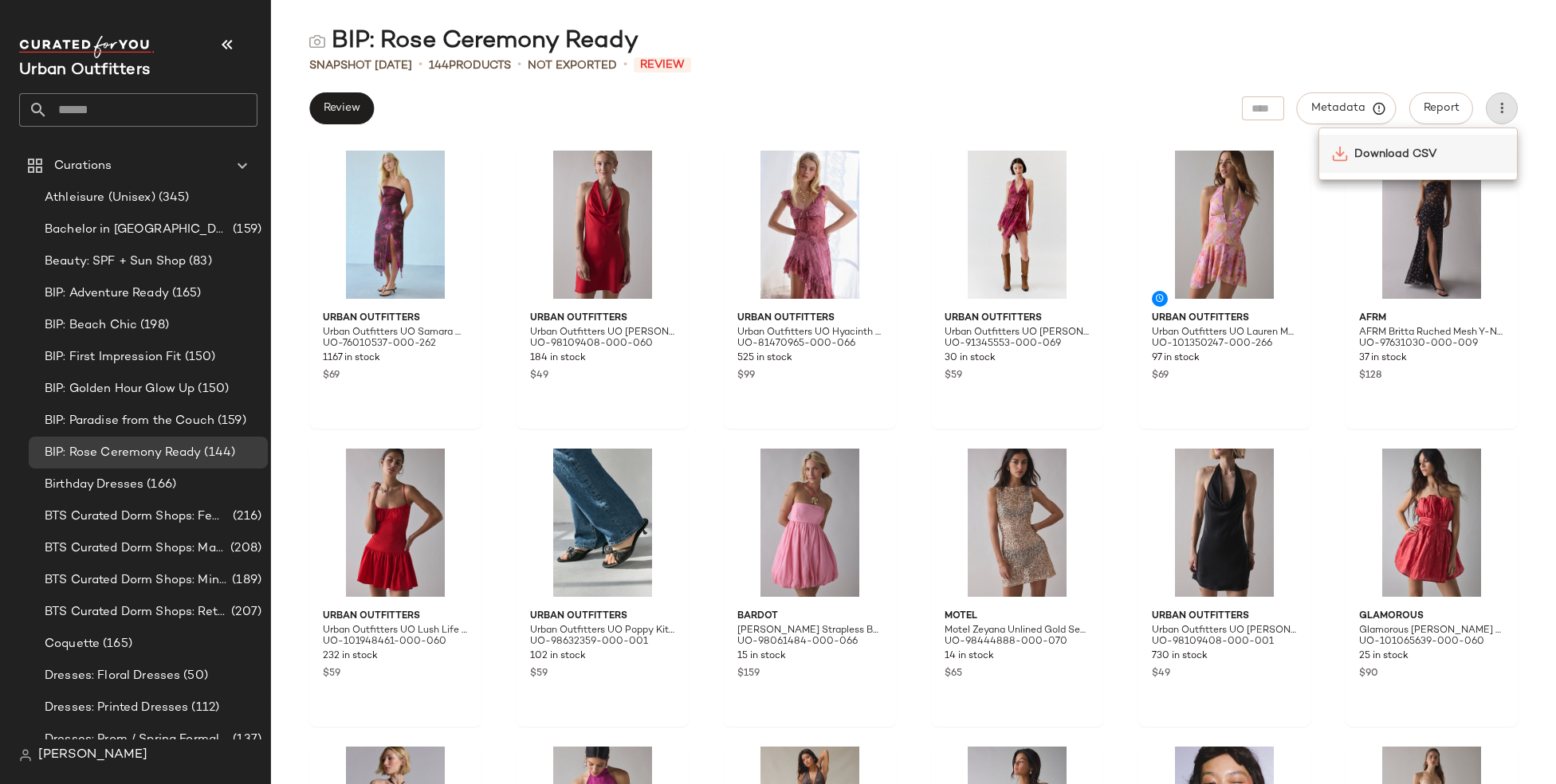 click on "Download CSV" at bounding box center [1429, 154] 